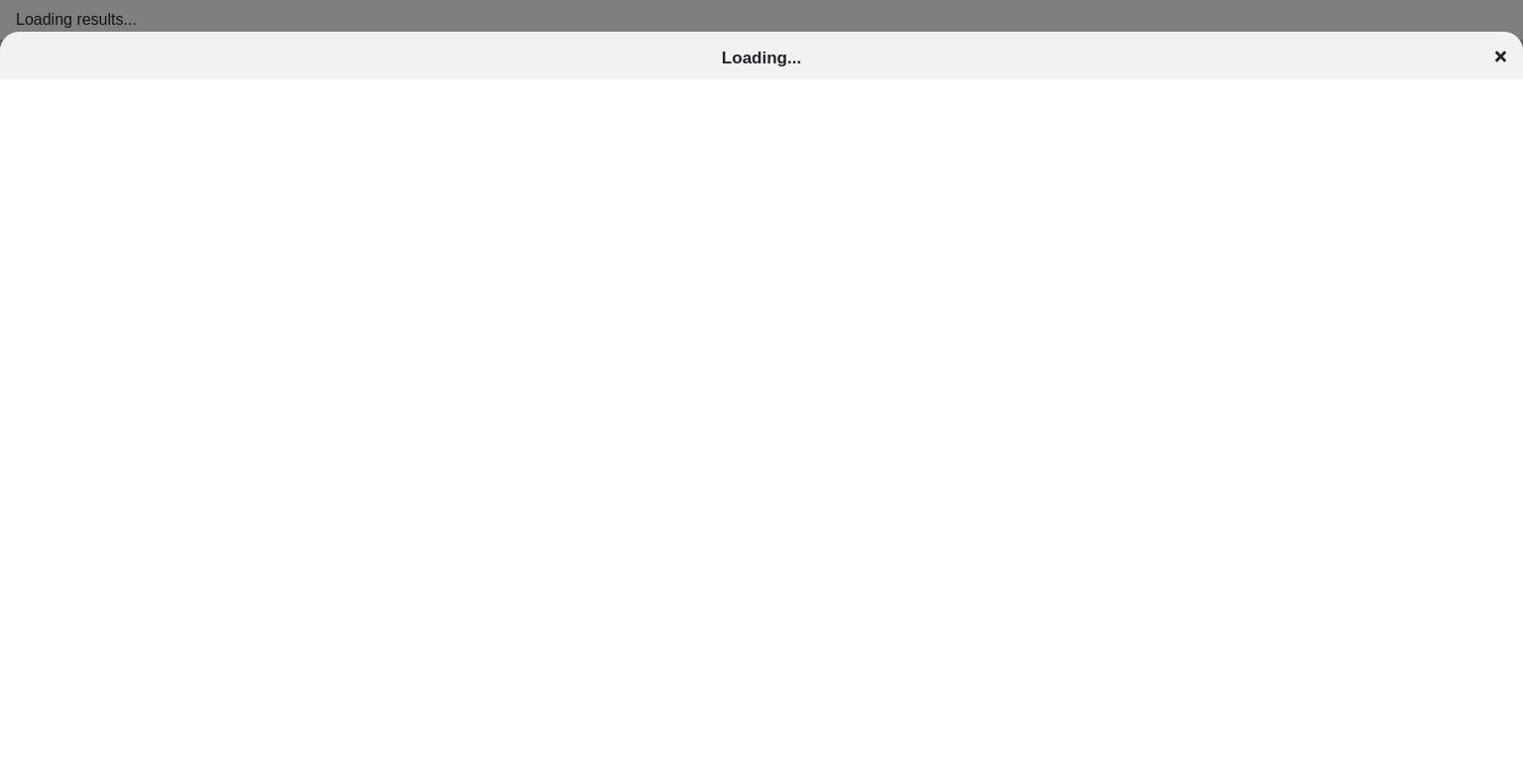 scroll, scrollTop: 0, scrollLeft: 0, axis: both 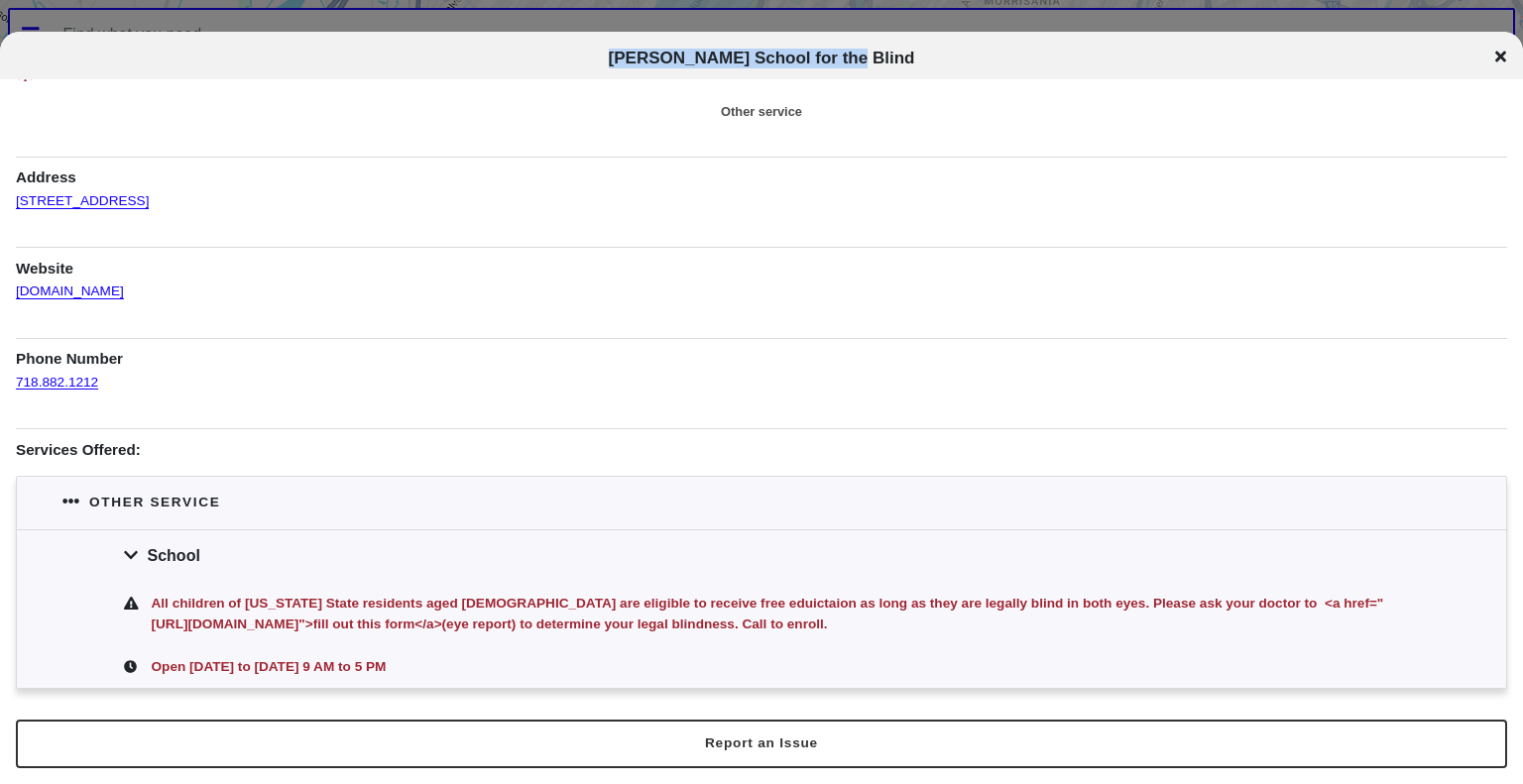 drag, startPoint x: 653, startPoint y: 55, endPoint x: 872, endPoint y: 70, distance: 219.5131 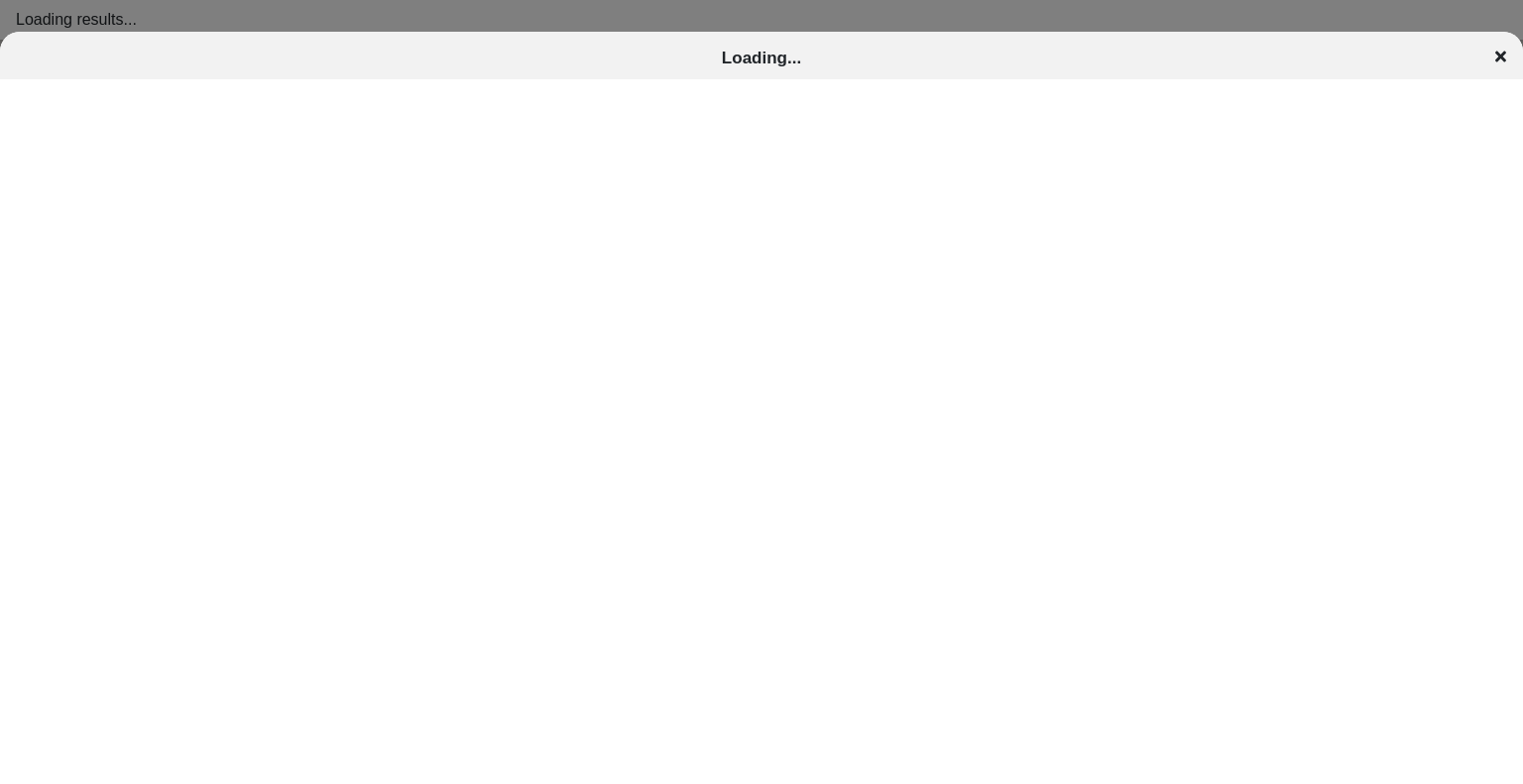 scroll, scrollTop: 0, scrollLeft: 0, axis: both 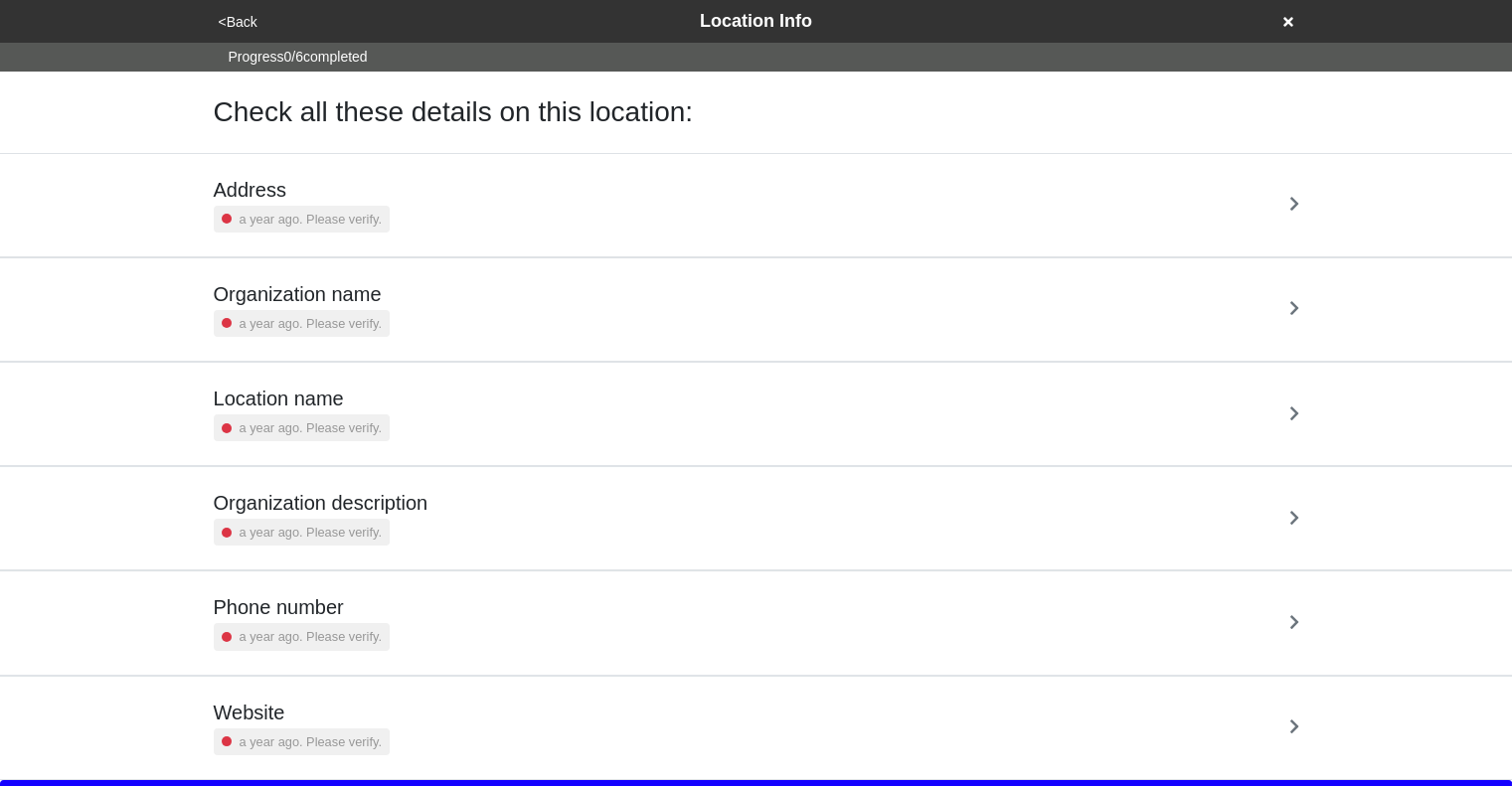 click on "Address a year ago. Please verify." at bounding box center [756, 205] 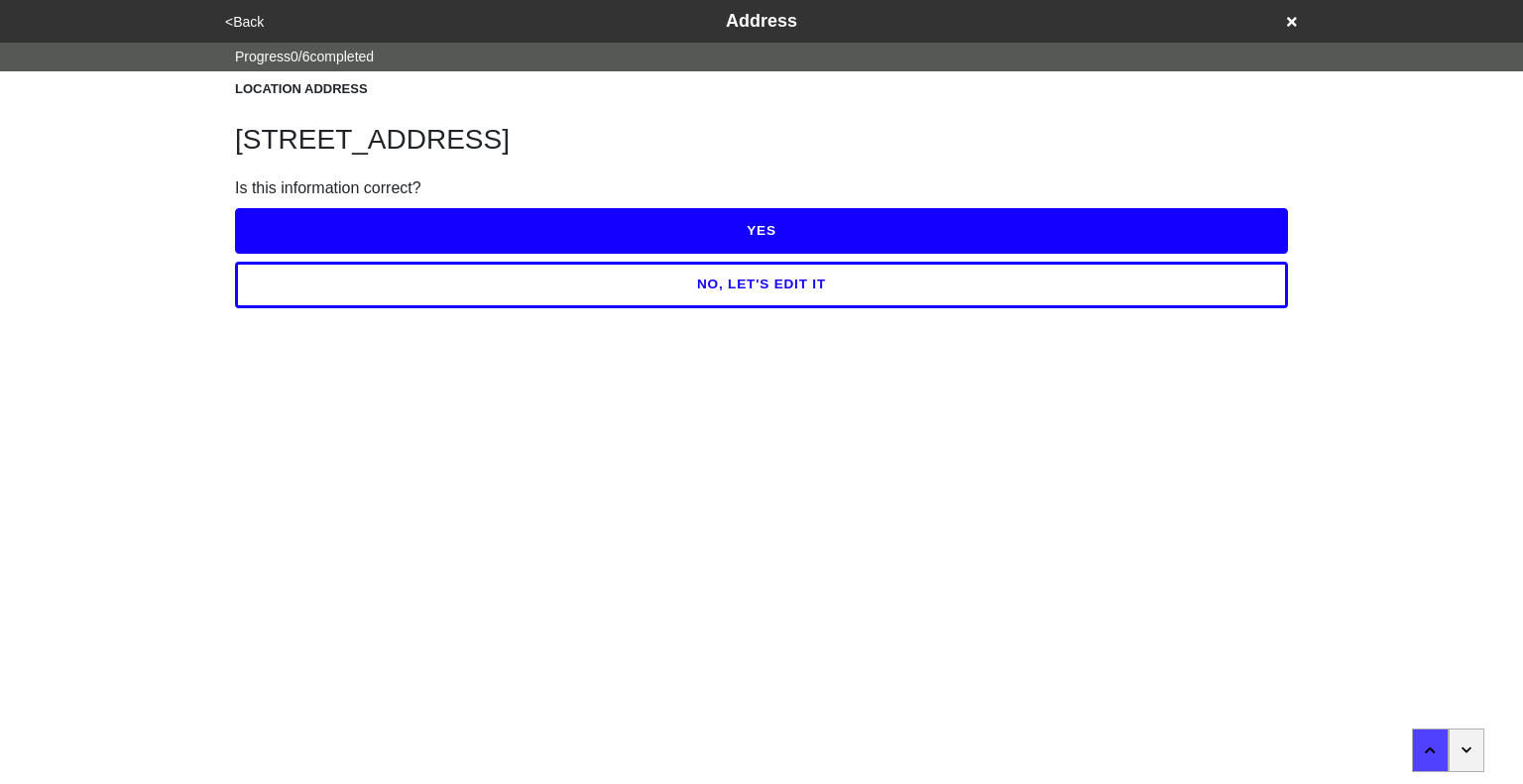click on "YES" at bounding box center (762, 231) 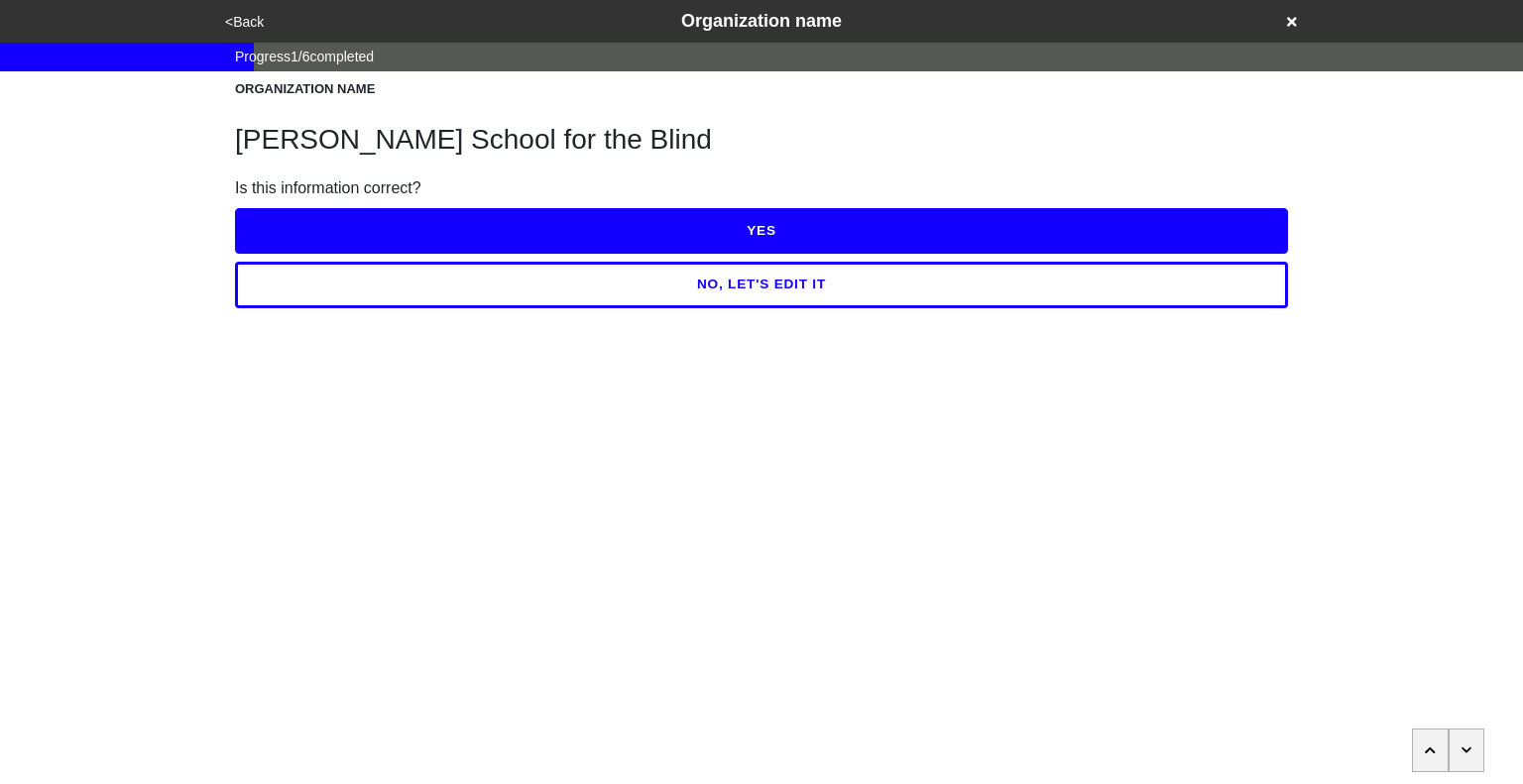 click on "YES" at bounding box center (762, 231) 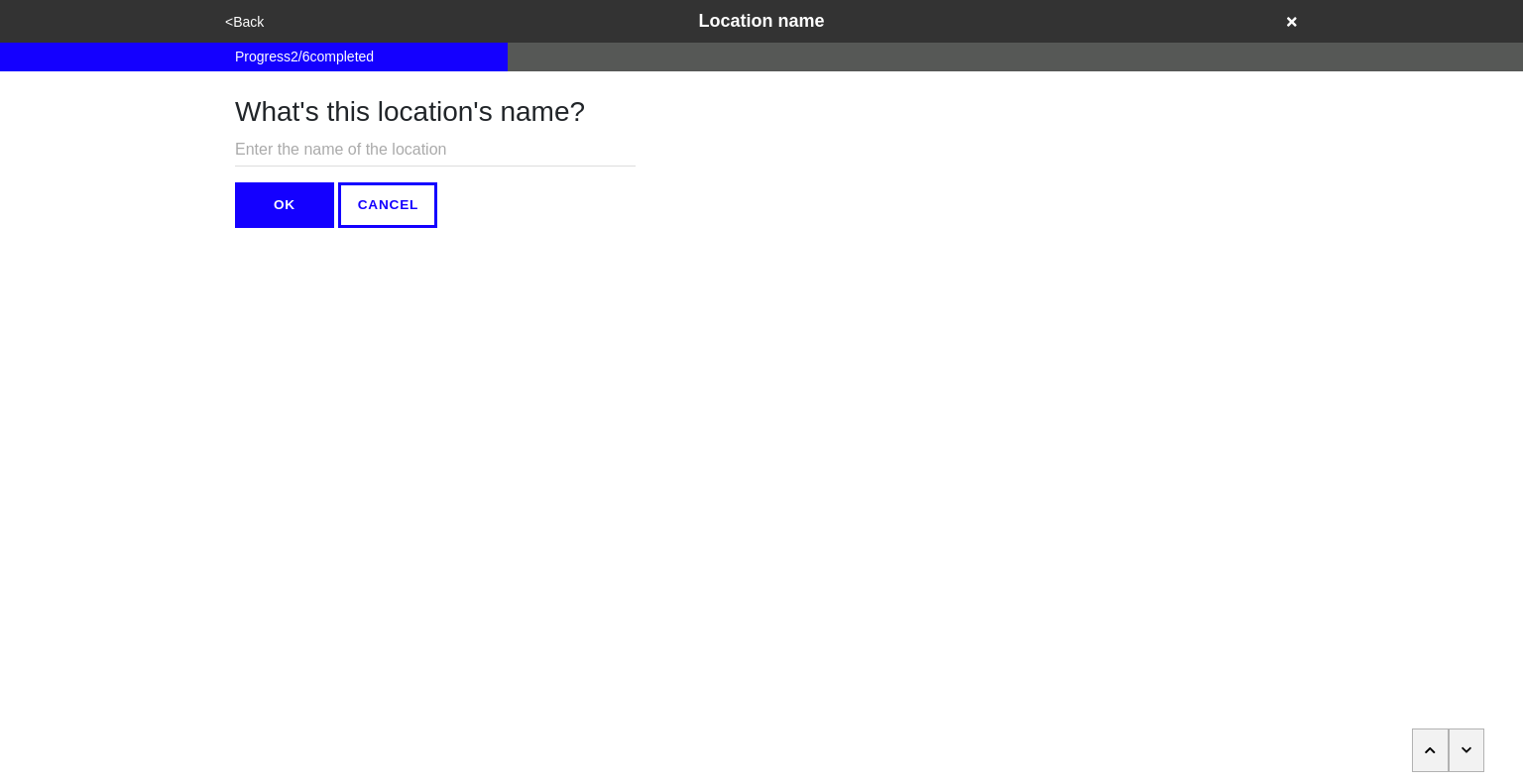drag, startPoint x: 696, startPoint y: 229, endPoint x: 1392, endPoint y: 503, distance: 747.992 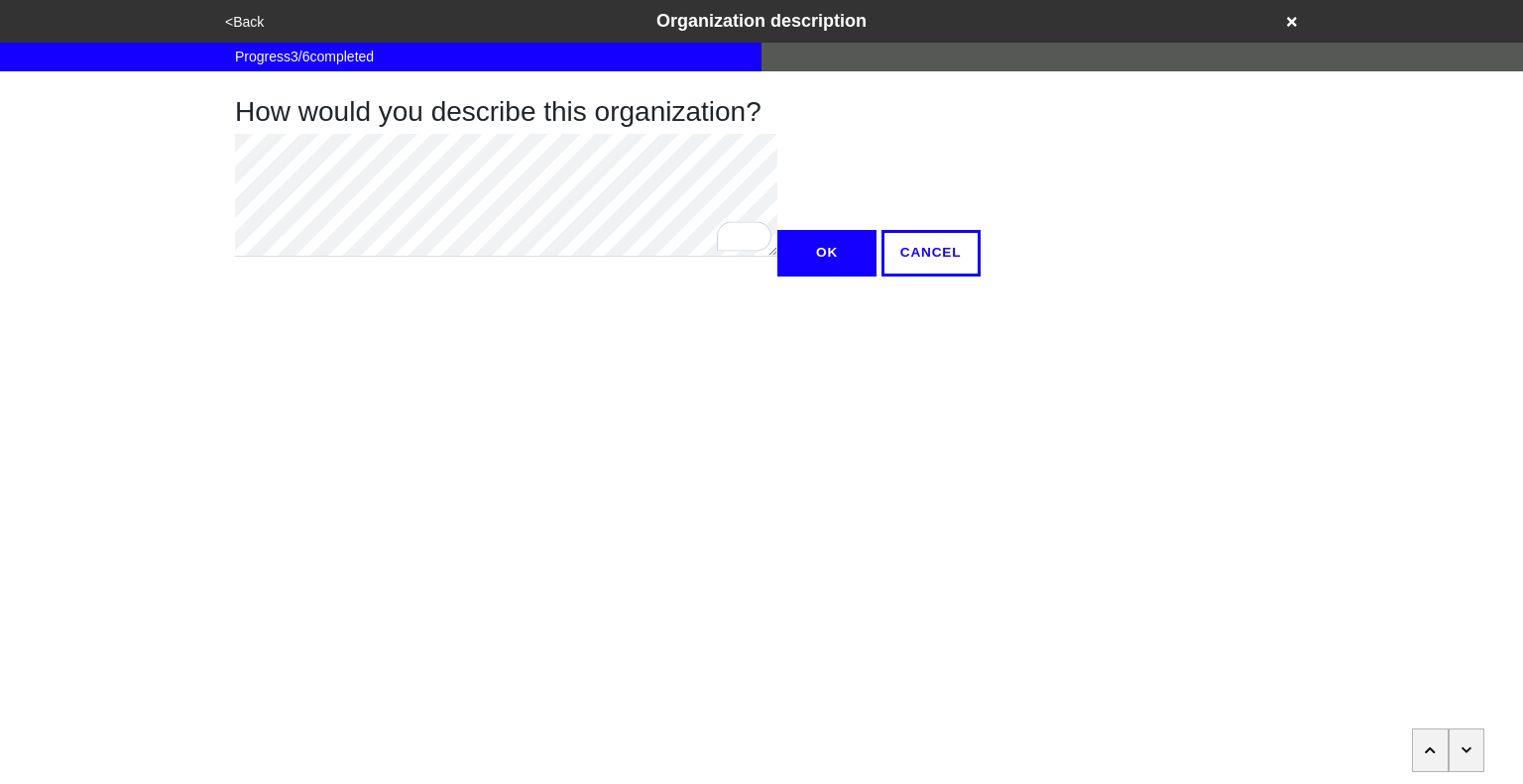 click on "OK" at bounding box center [827, 253] 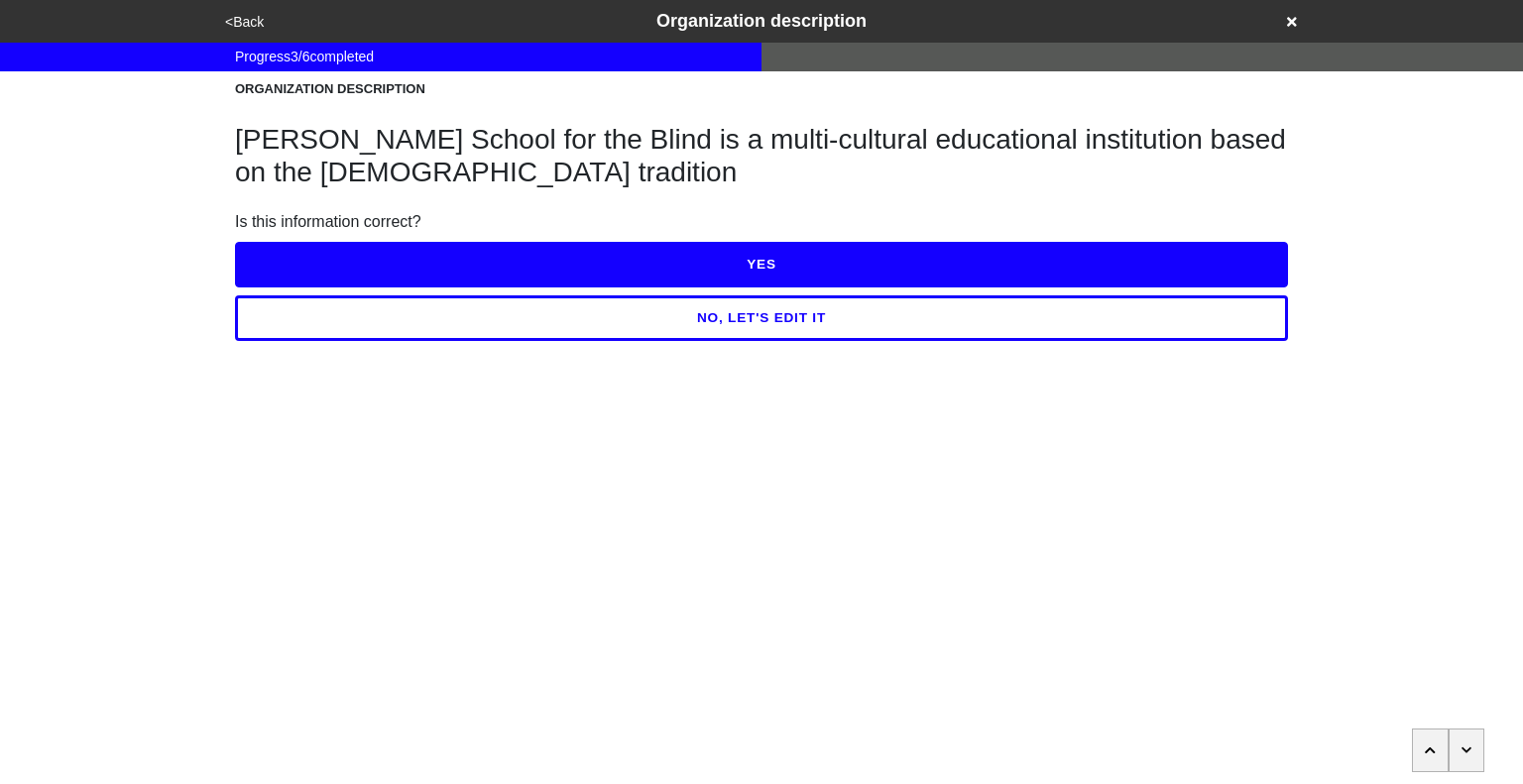 click on "NO, LET'S EDIT IT" at bounding box center (762, 318) 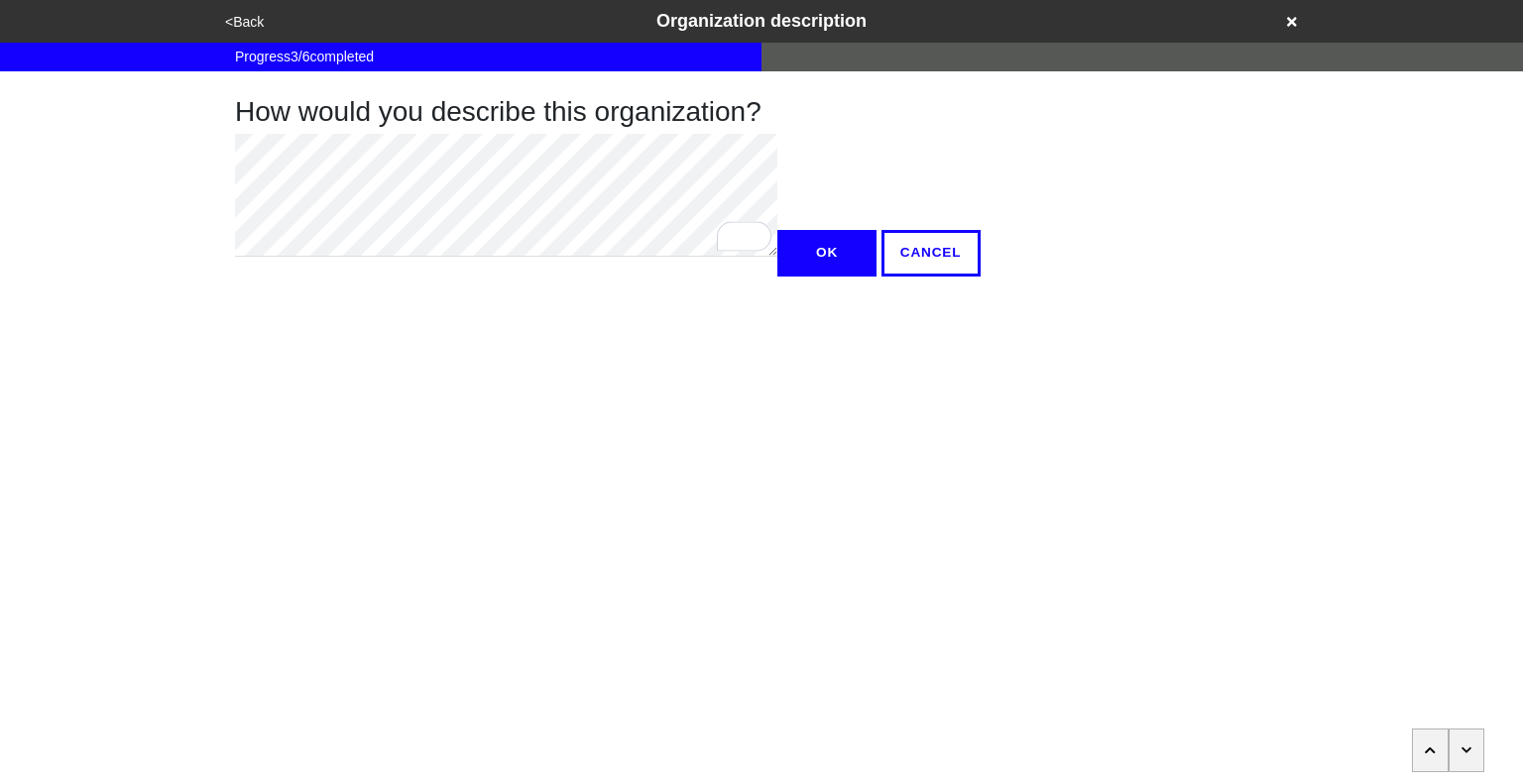 click on "OK" at bounding box center (827, 253) 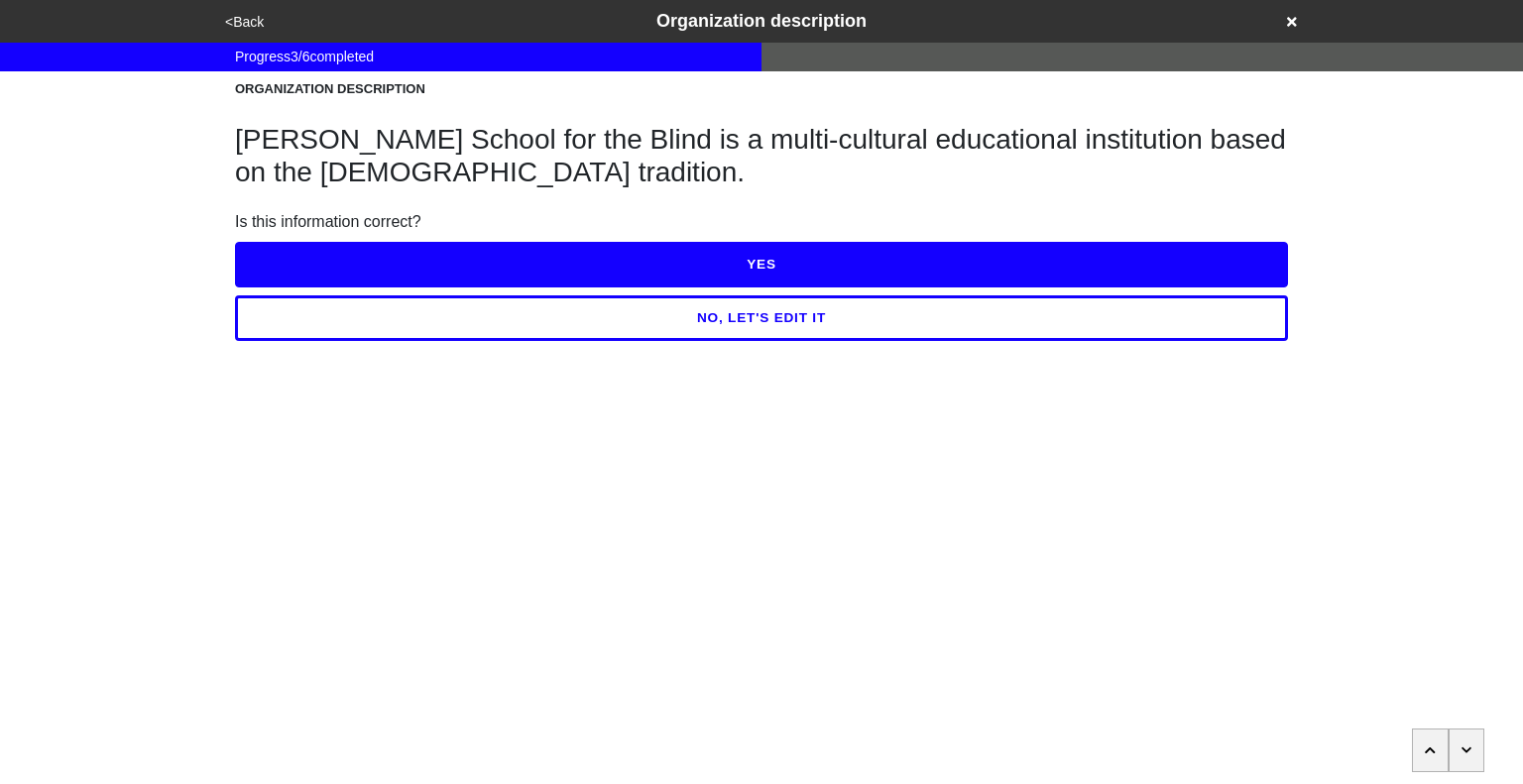 click on "YES" at bounding box center (762, 265) 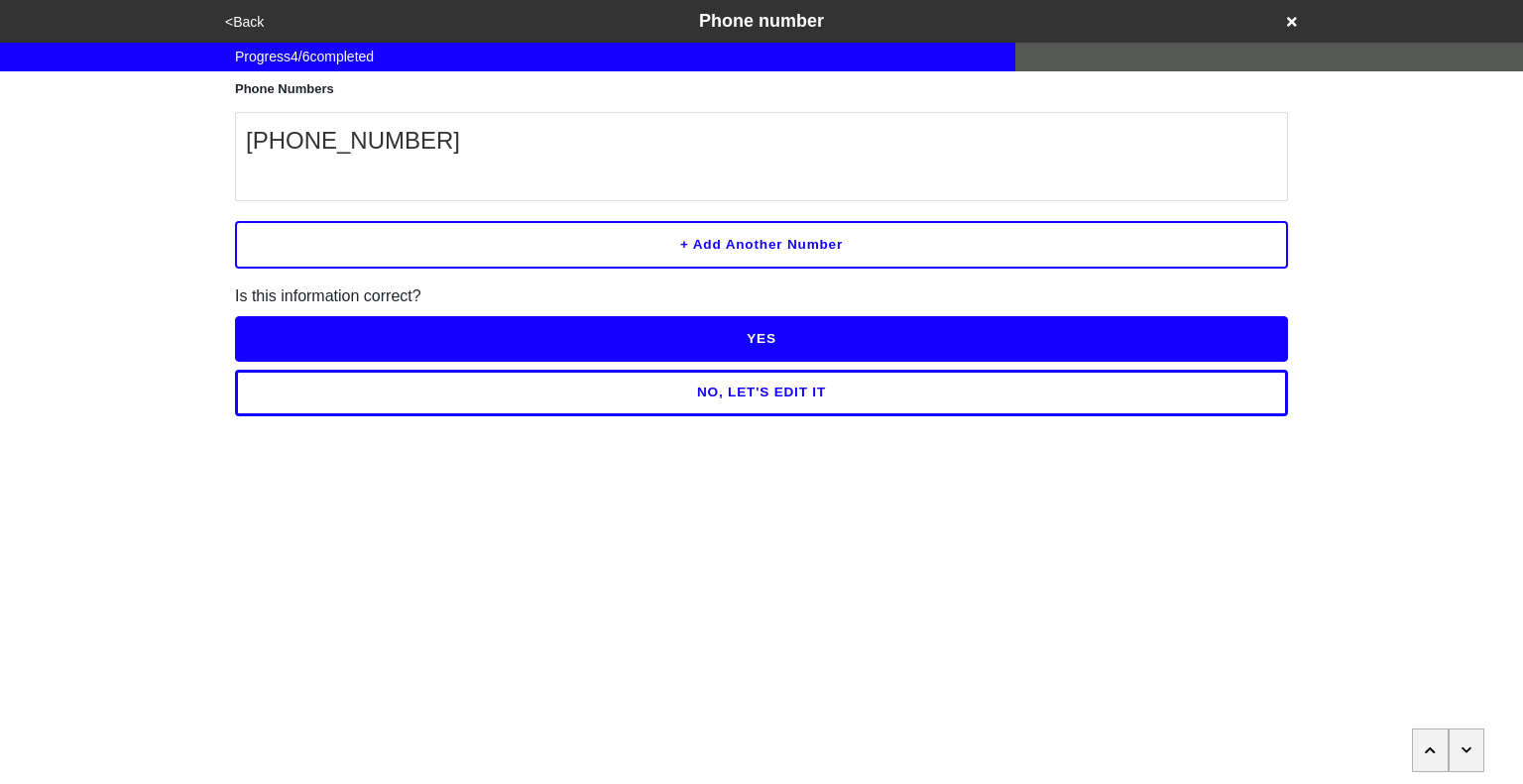 click on "YES" at bounding box center [762, 339] 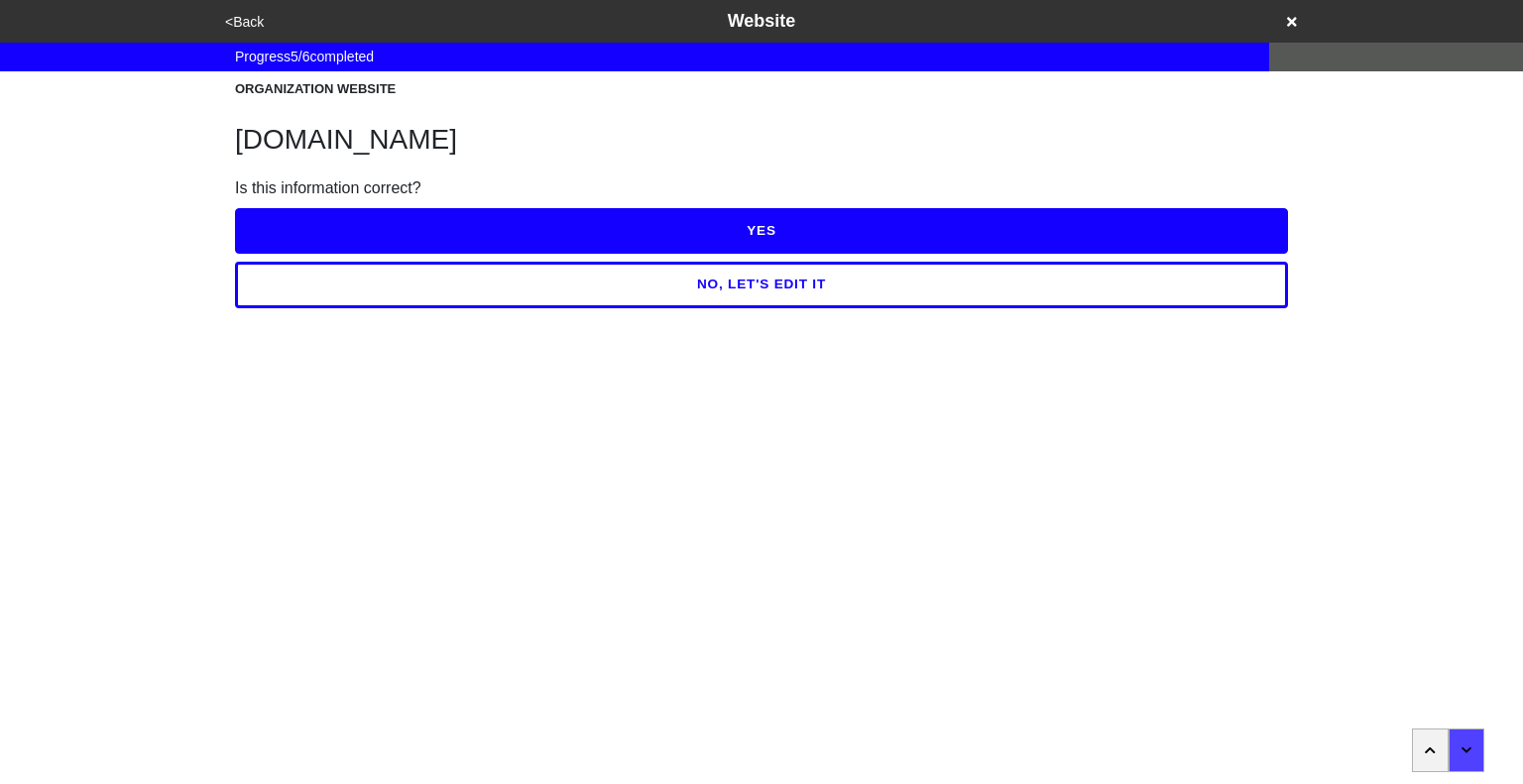 click on "YES" at bounding box center (762, 231) 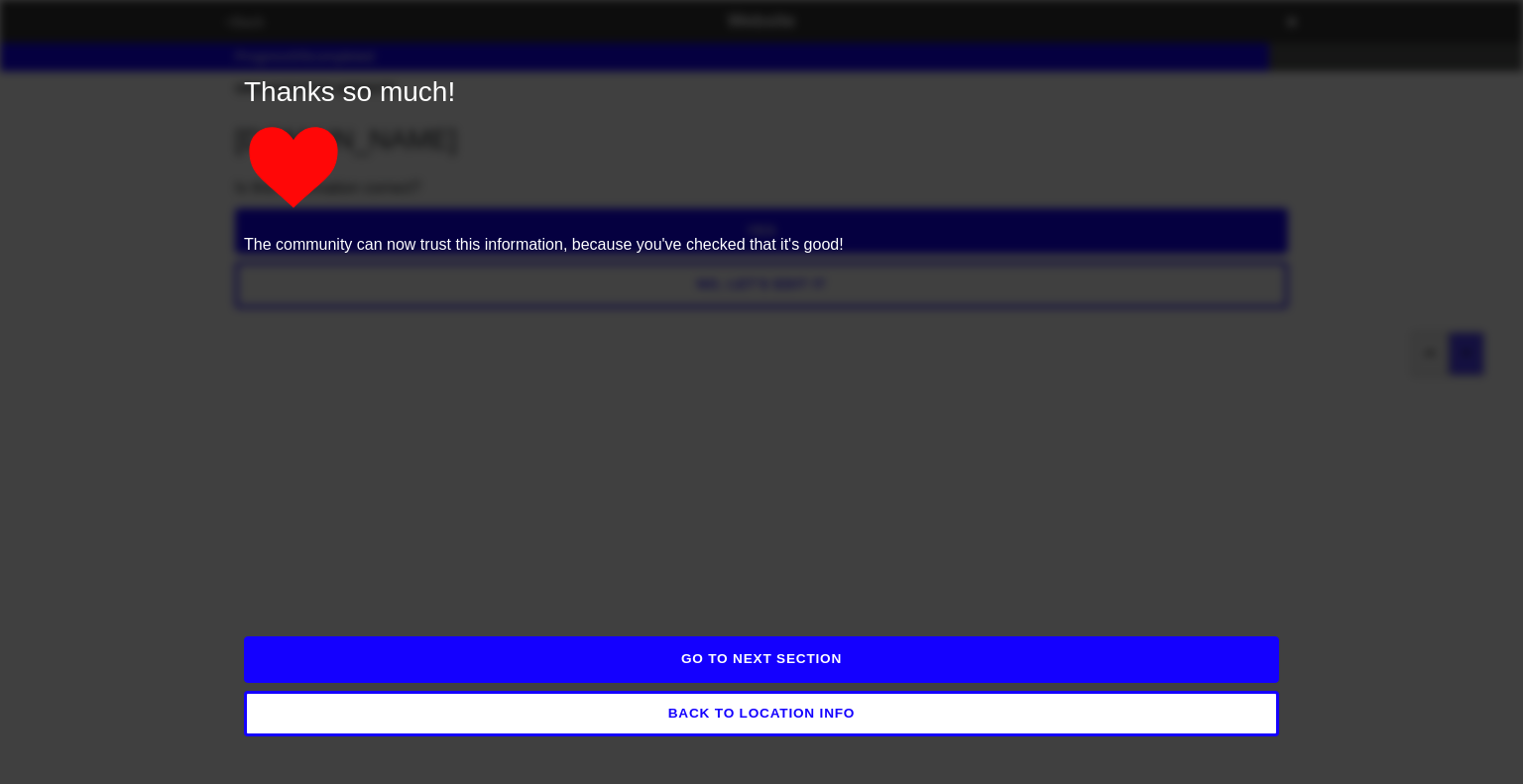 click on "GO TO NEXT SECTION" at bounding box center (762, 659) 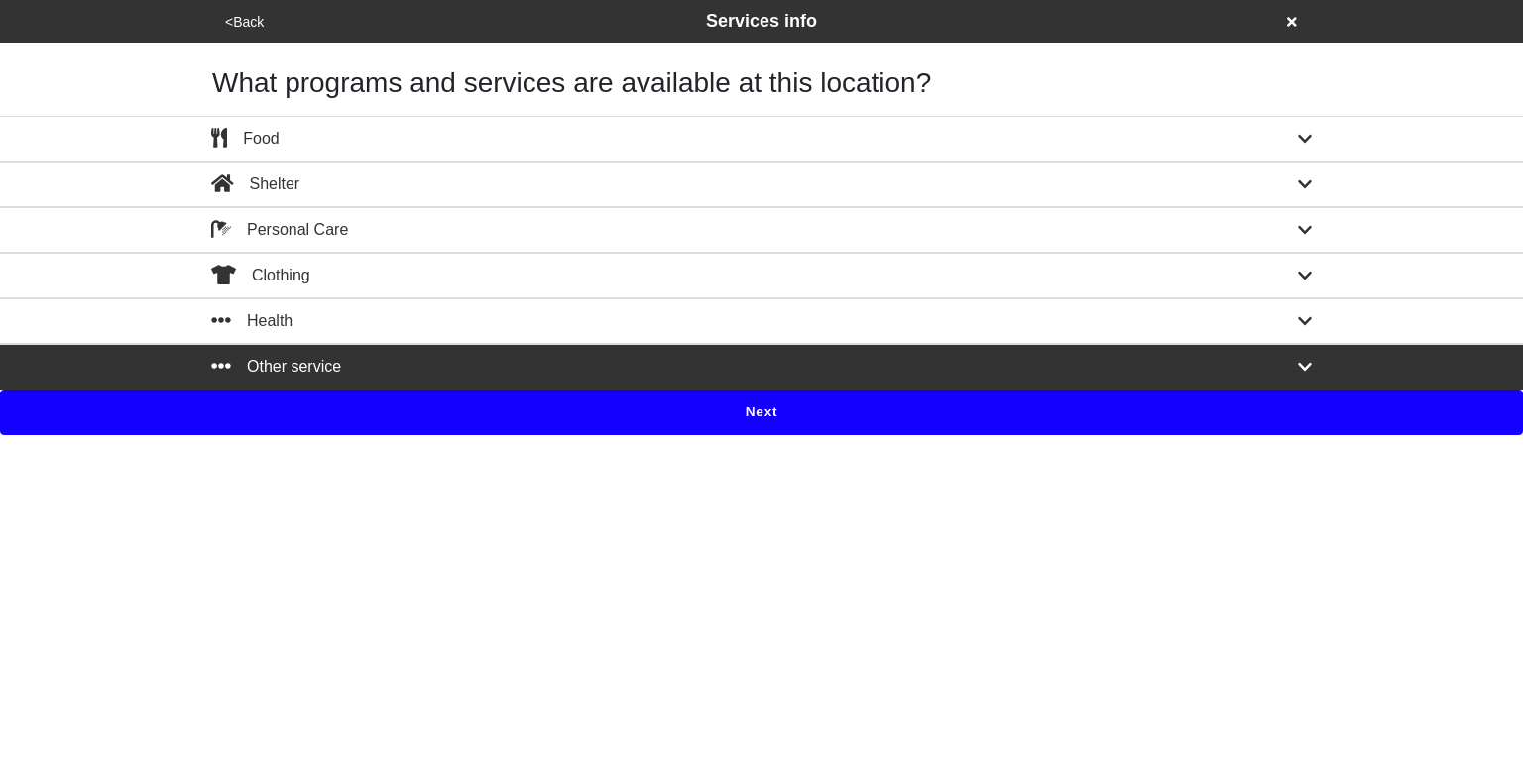 click on "Next" at bounding box center (762, 412) 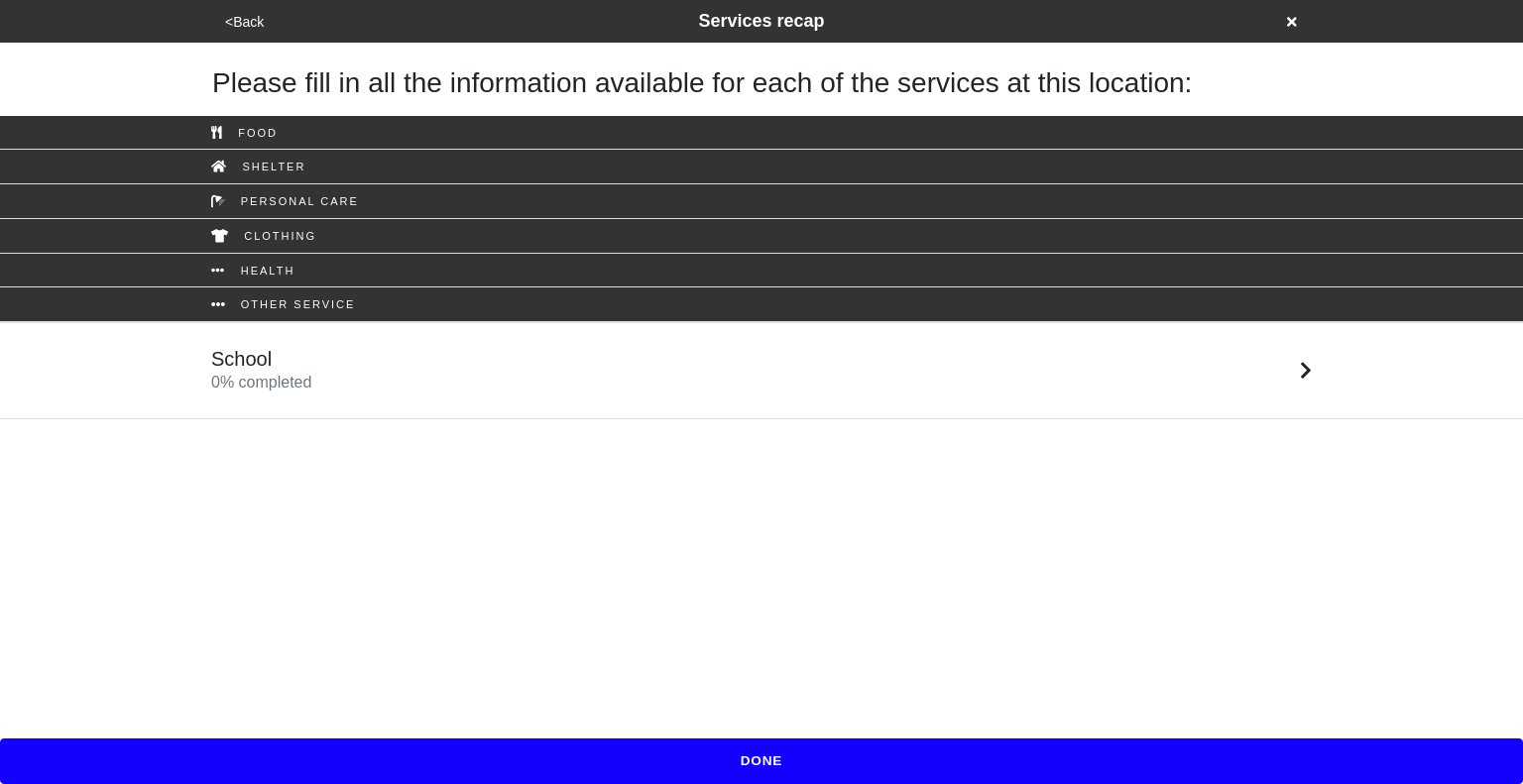 click on "Other service" at bounding box center [762, 304] 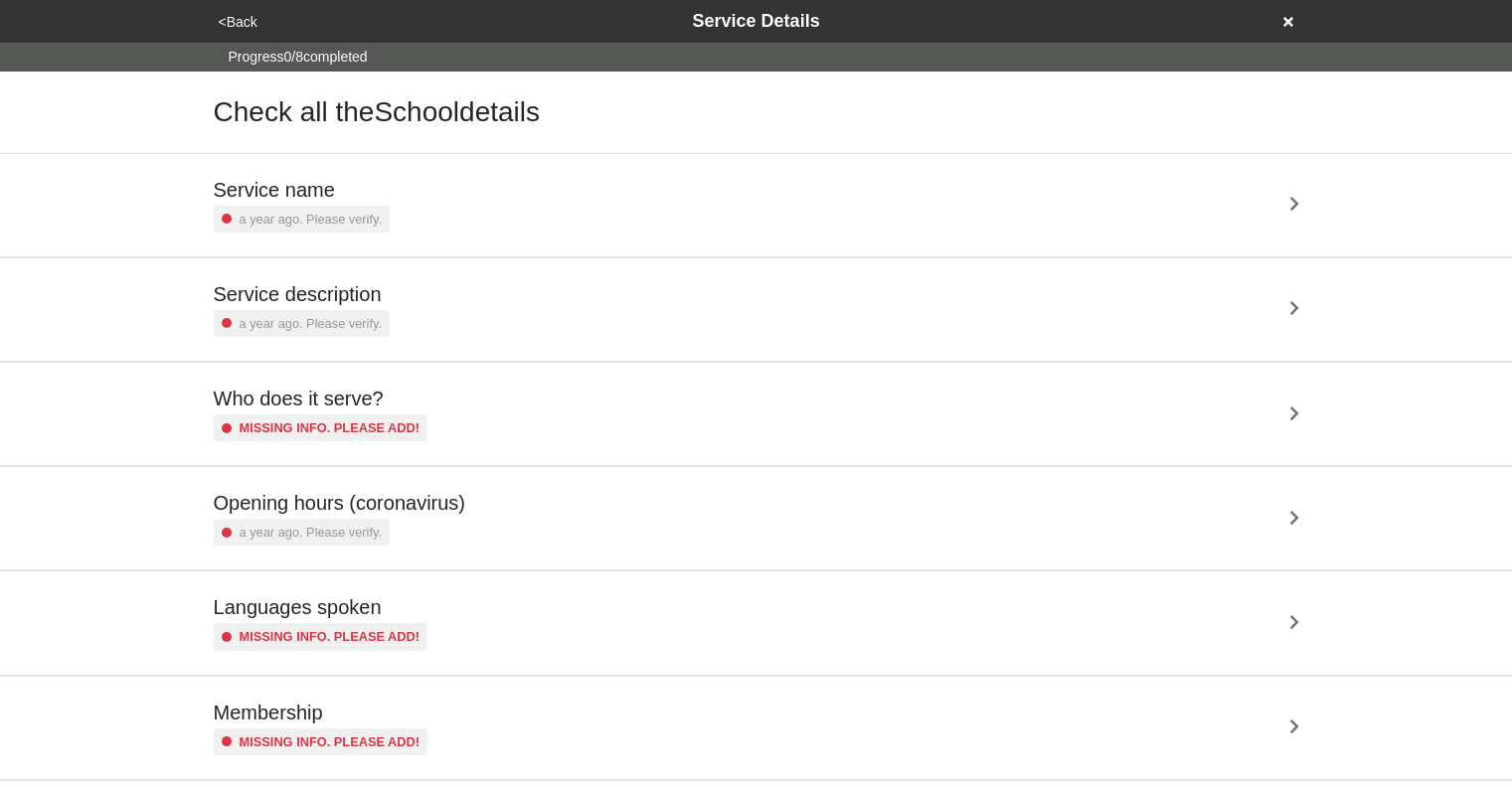 click on "Service name a year ago. Please verify." at bounding box center [756, 205] 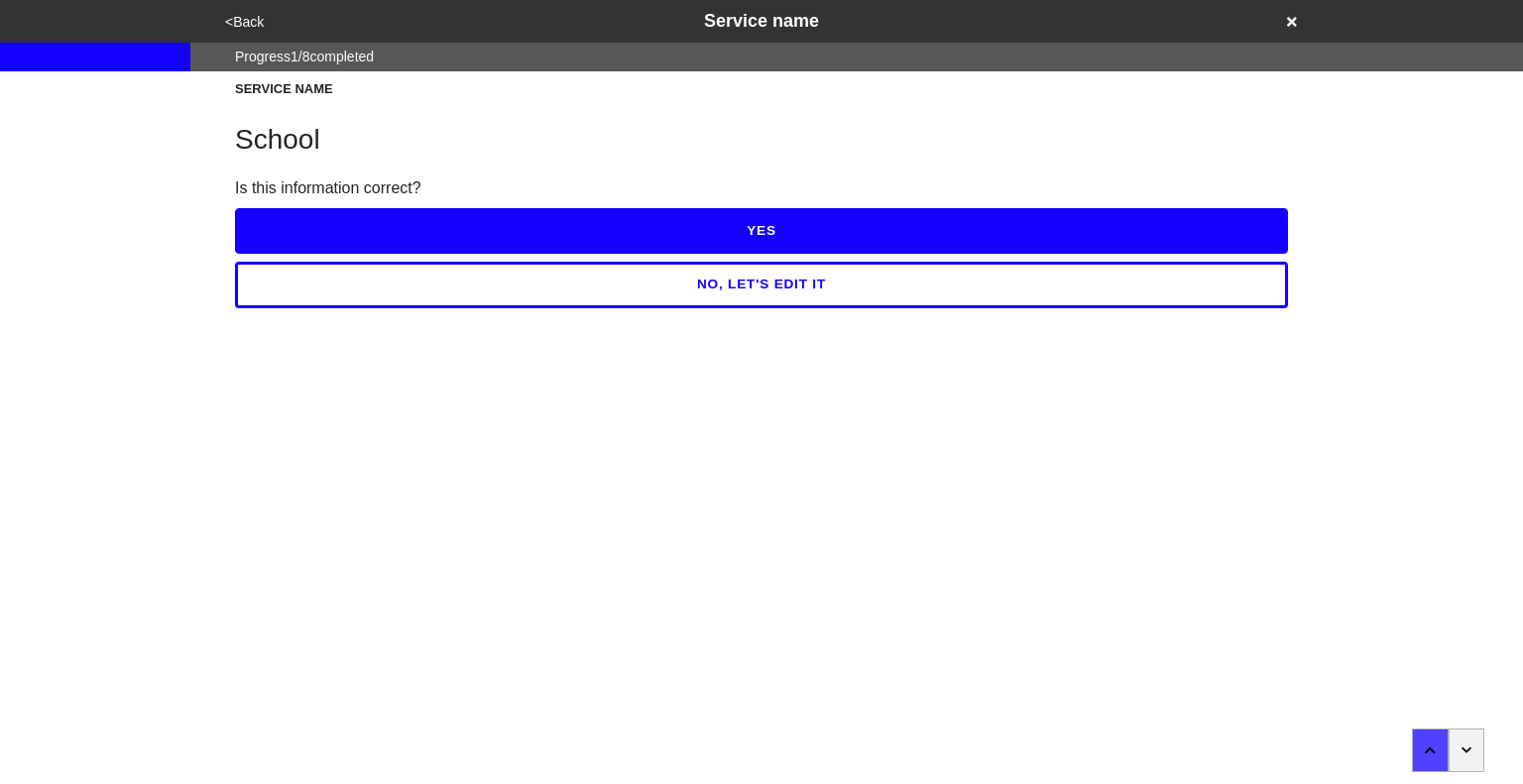 click on "YES" at bounding box center (762, 231) 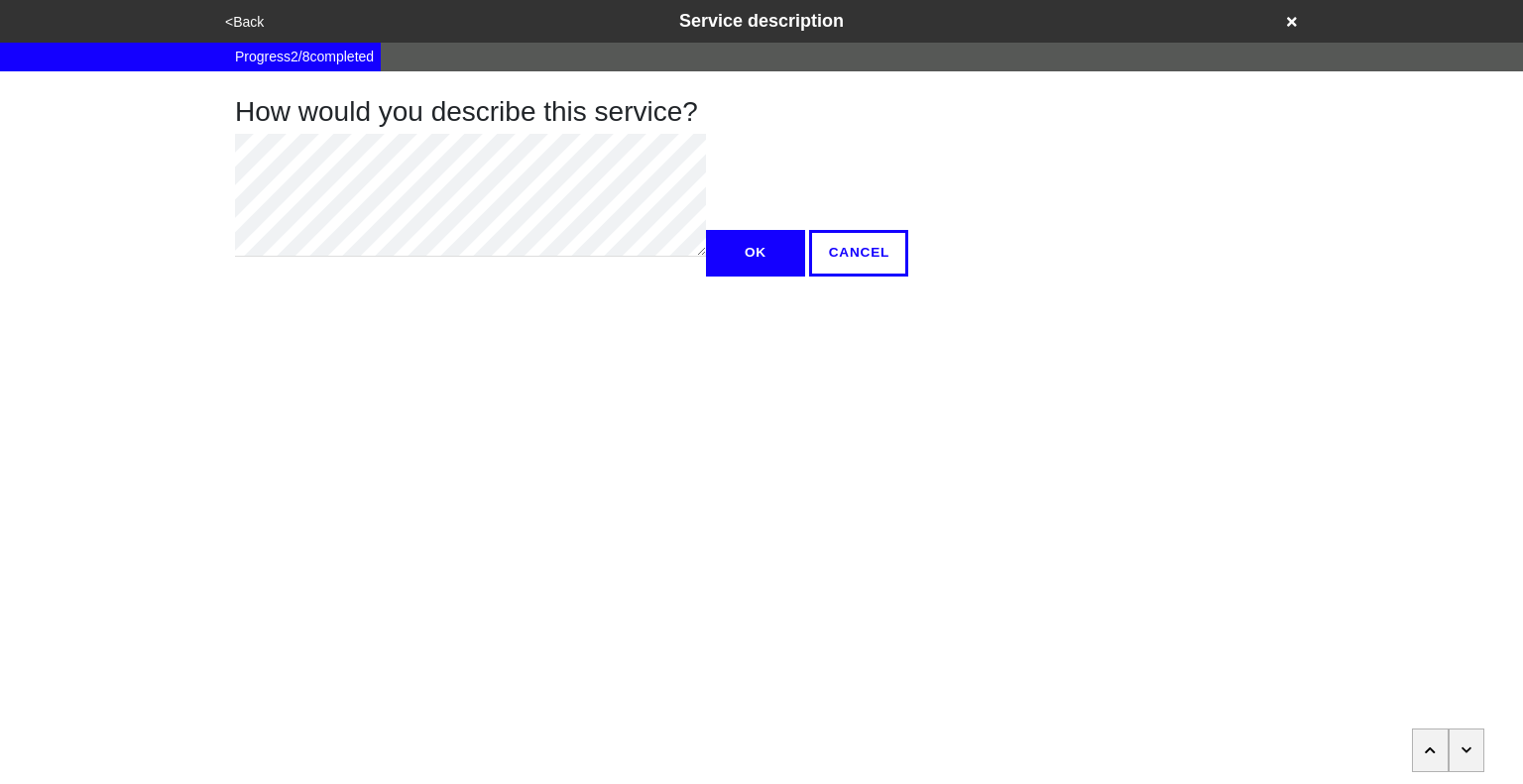 click at bounding box center [1466, 750] 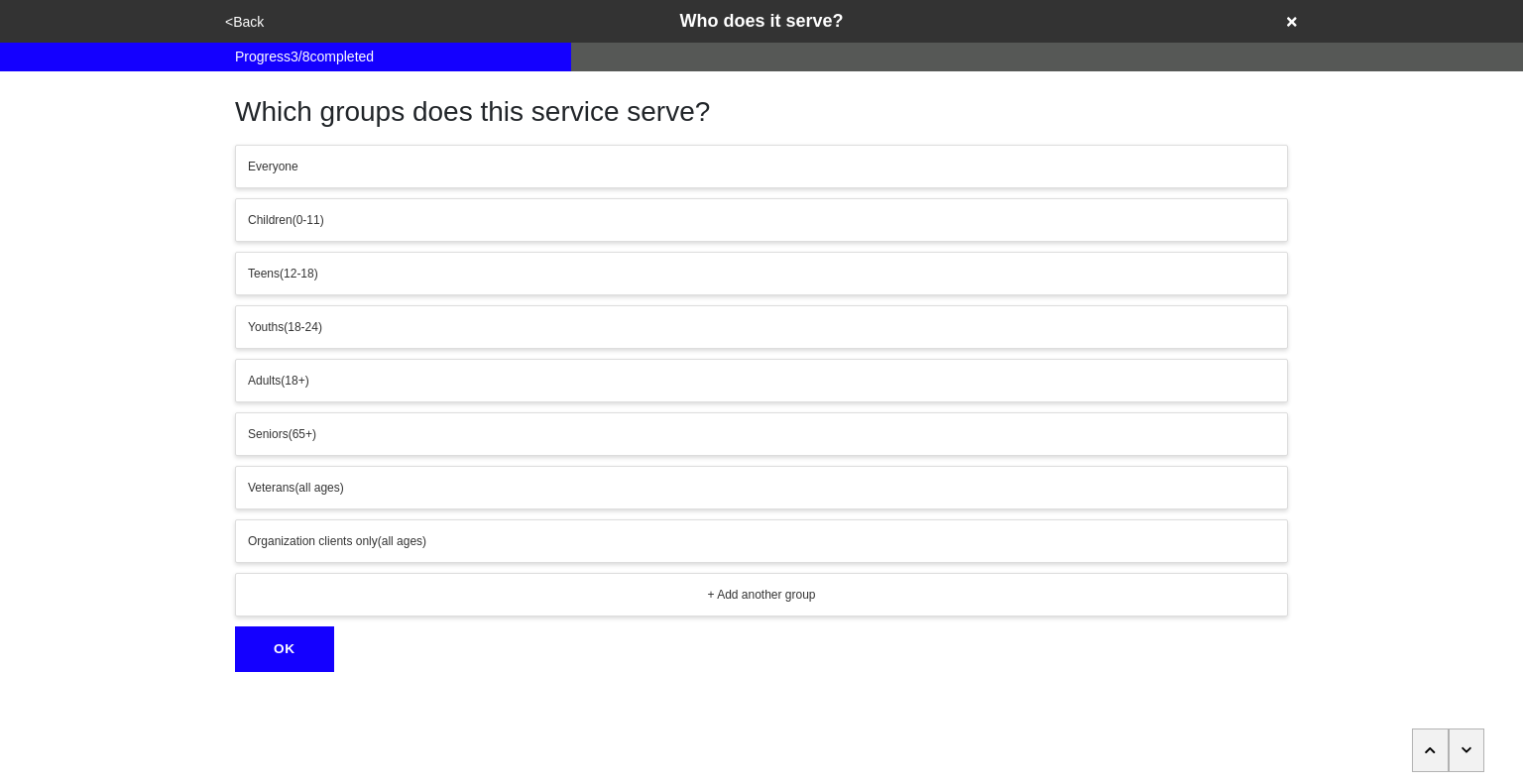 click at bounding box center (1466, 750) 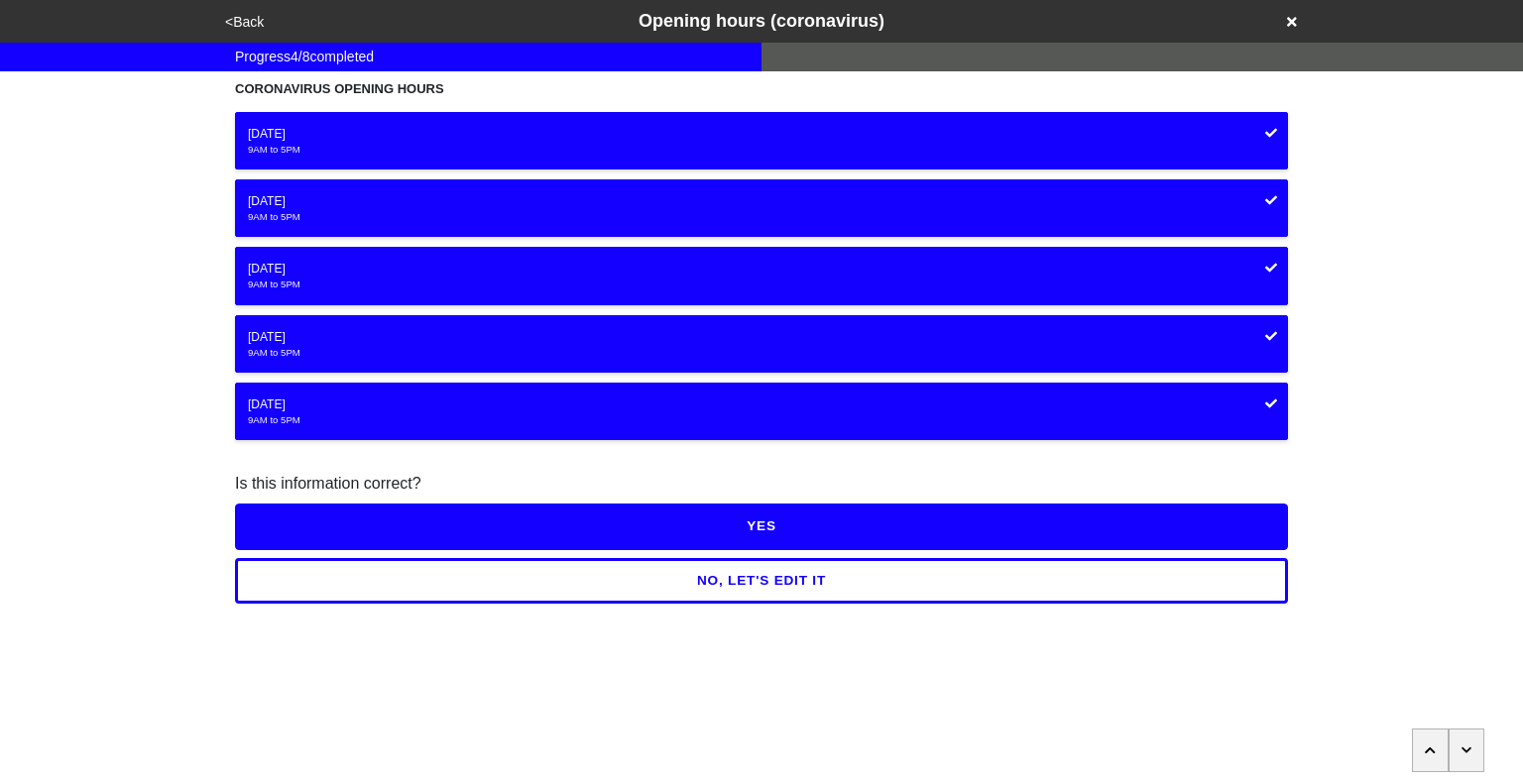 click on "YES" at bounding box center (762, 526) 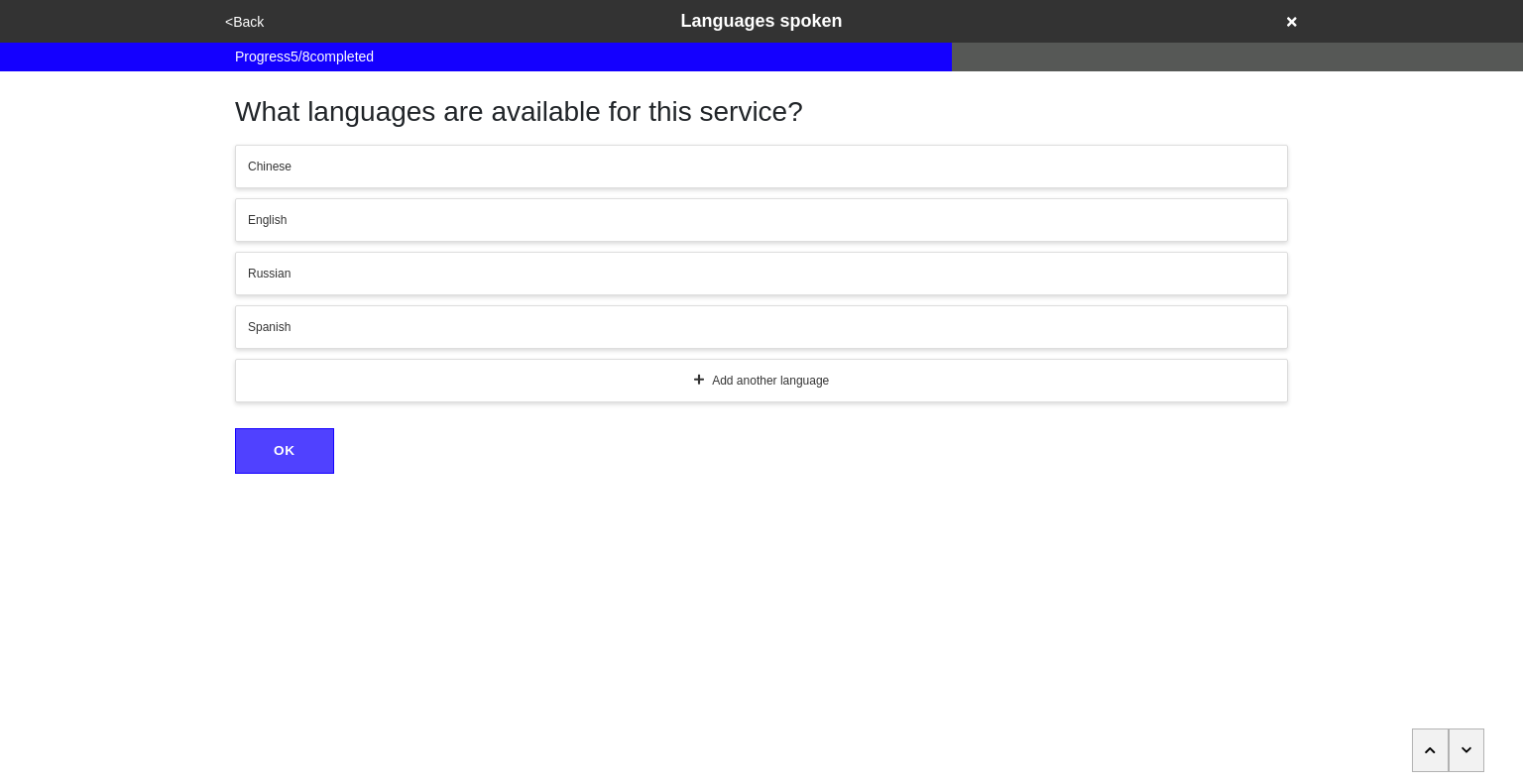 click 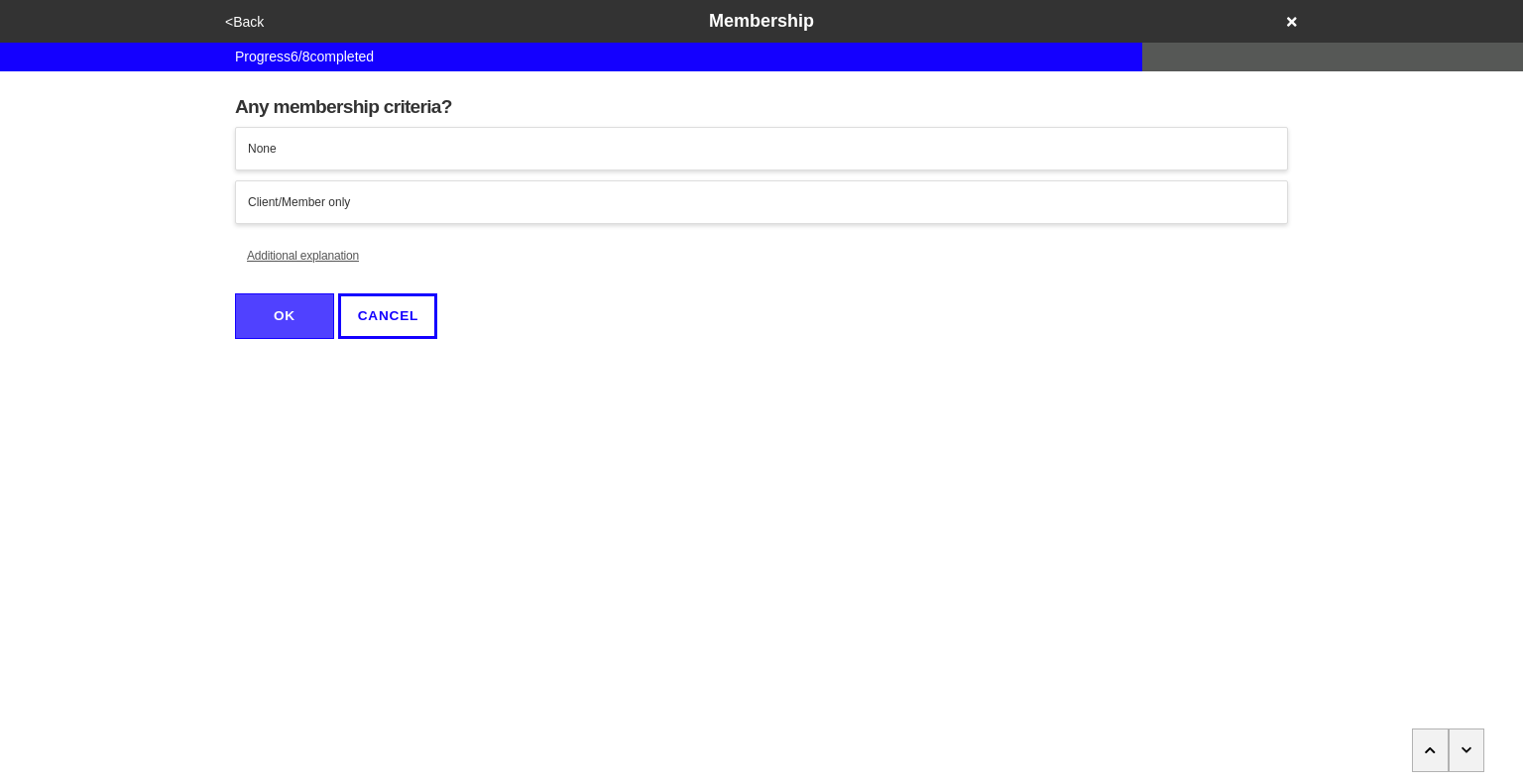 click 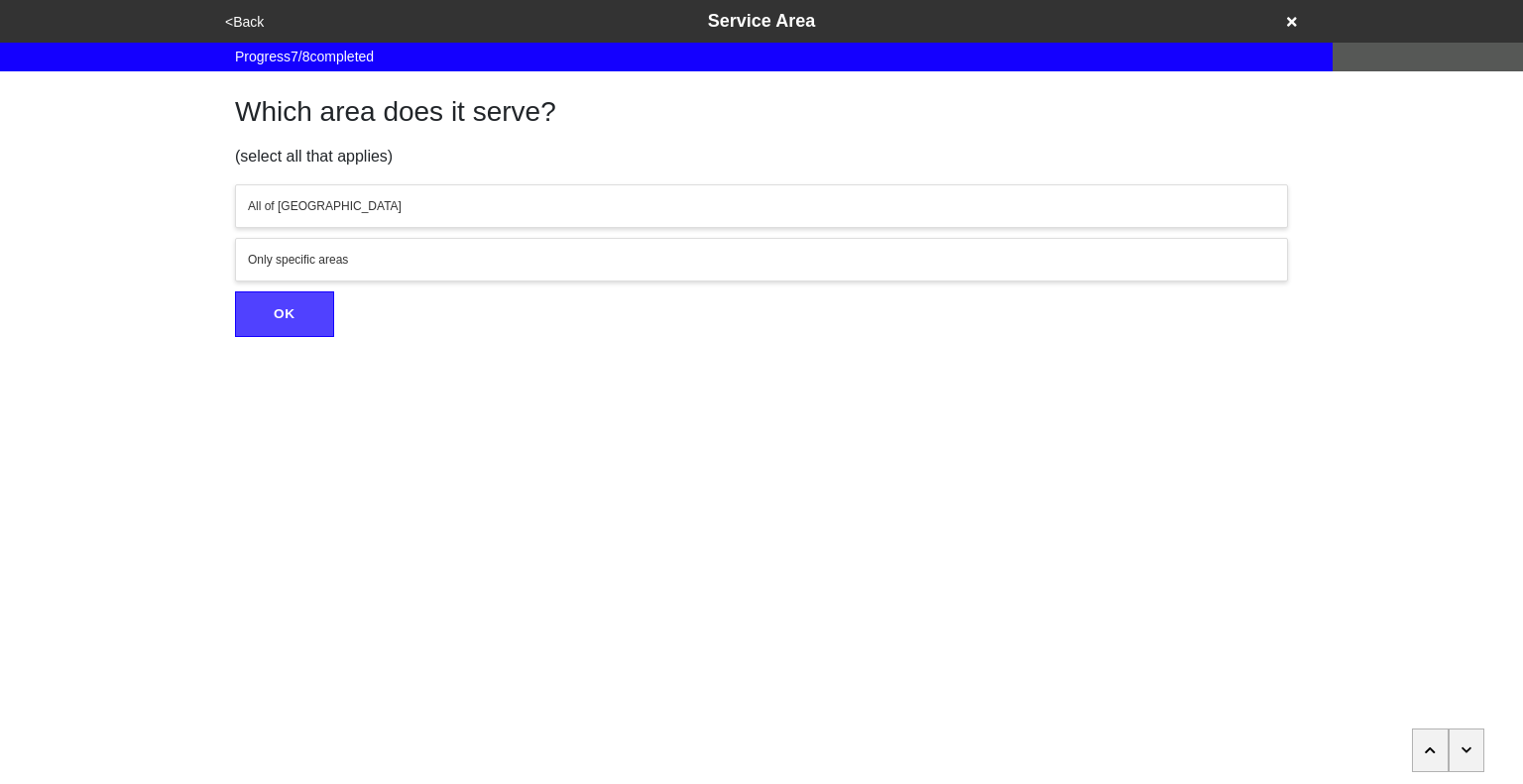 click 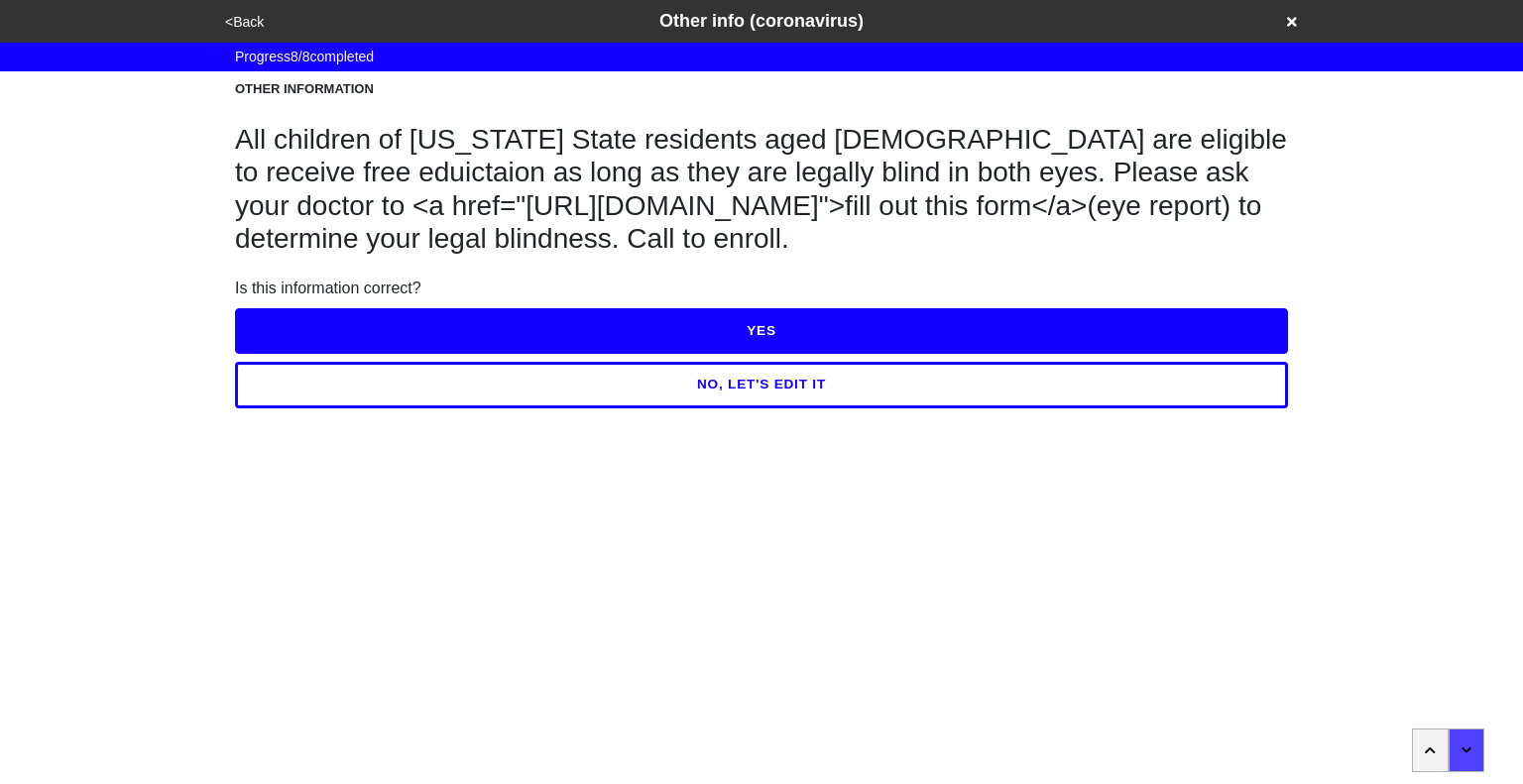 click on "NO, LET'S EDIT IT" at bounding box center (762, 385) 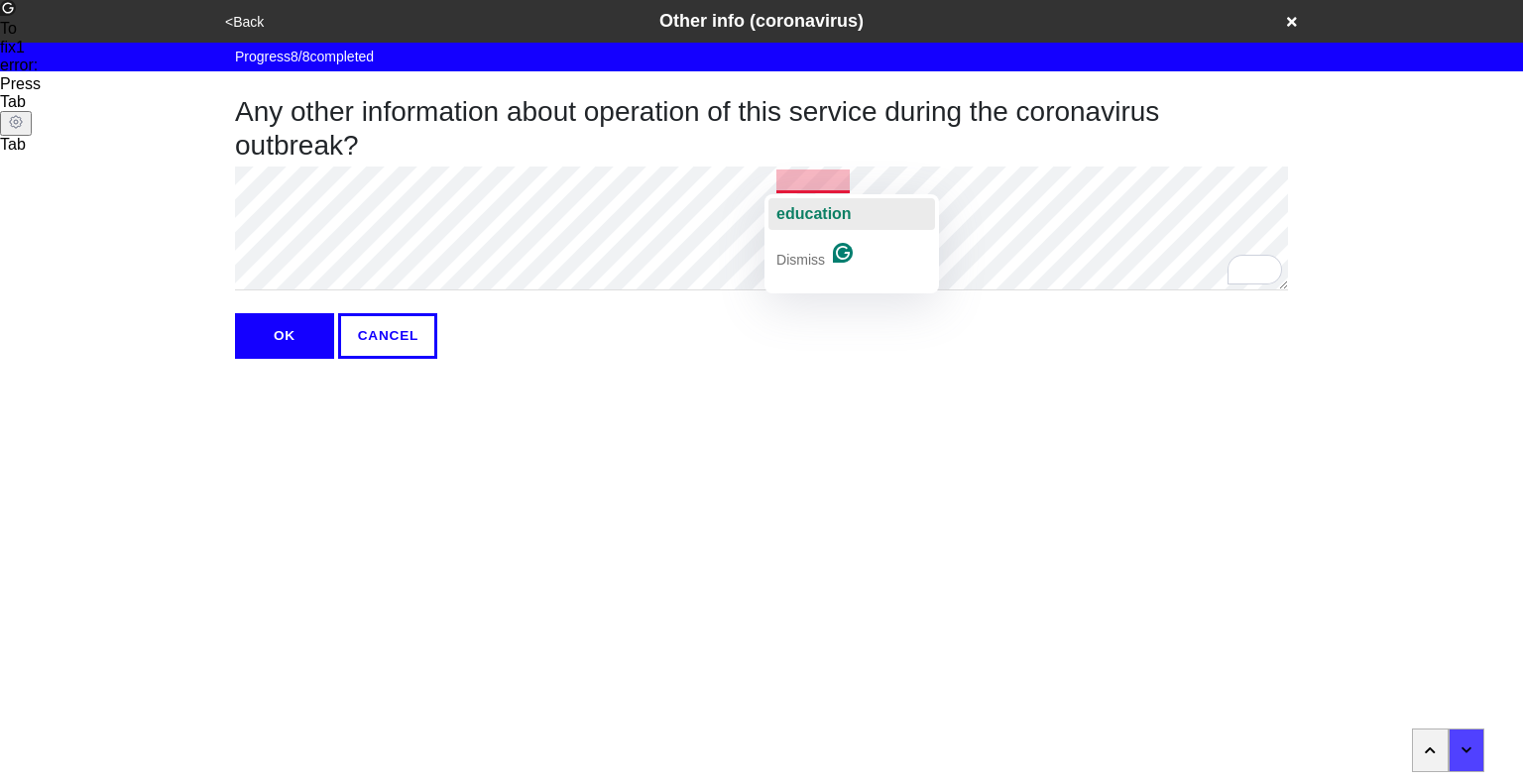 click on "education" 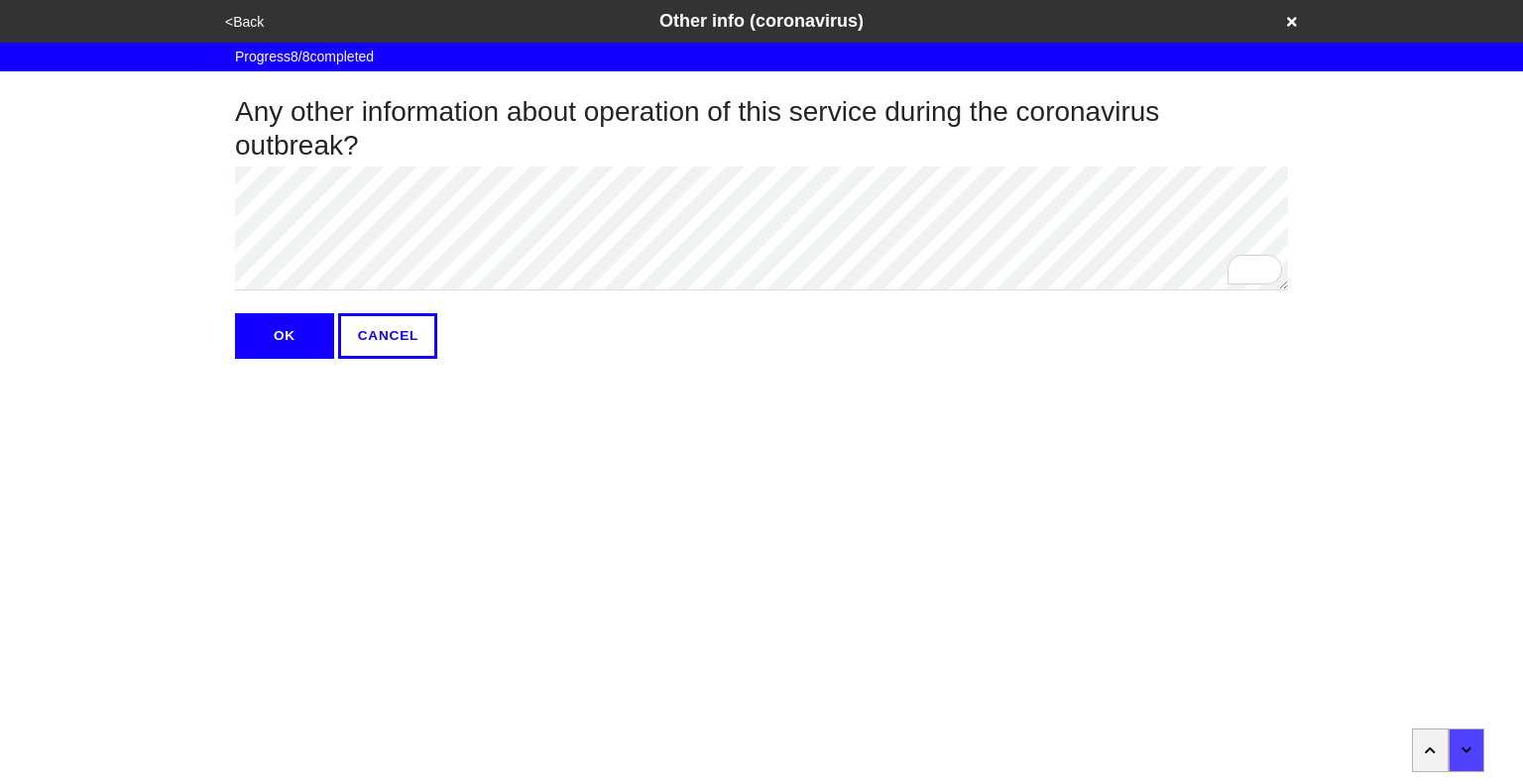 type on "x" 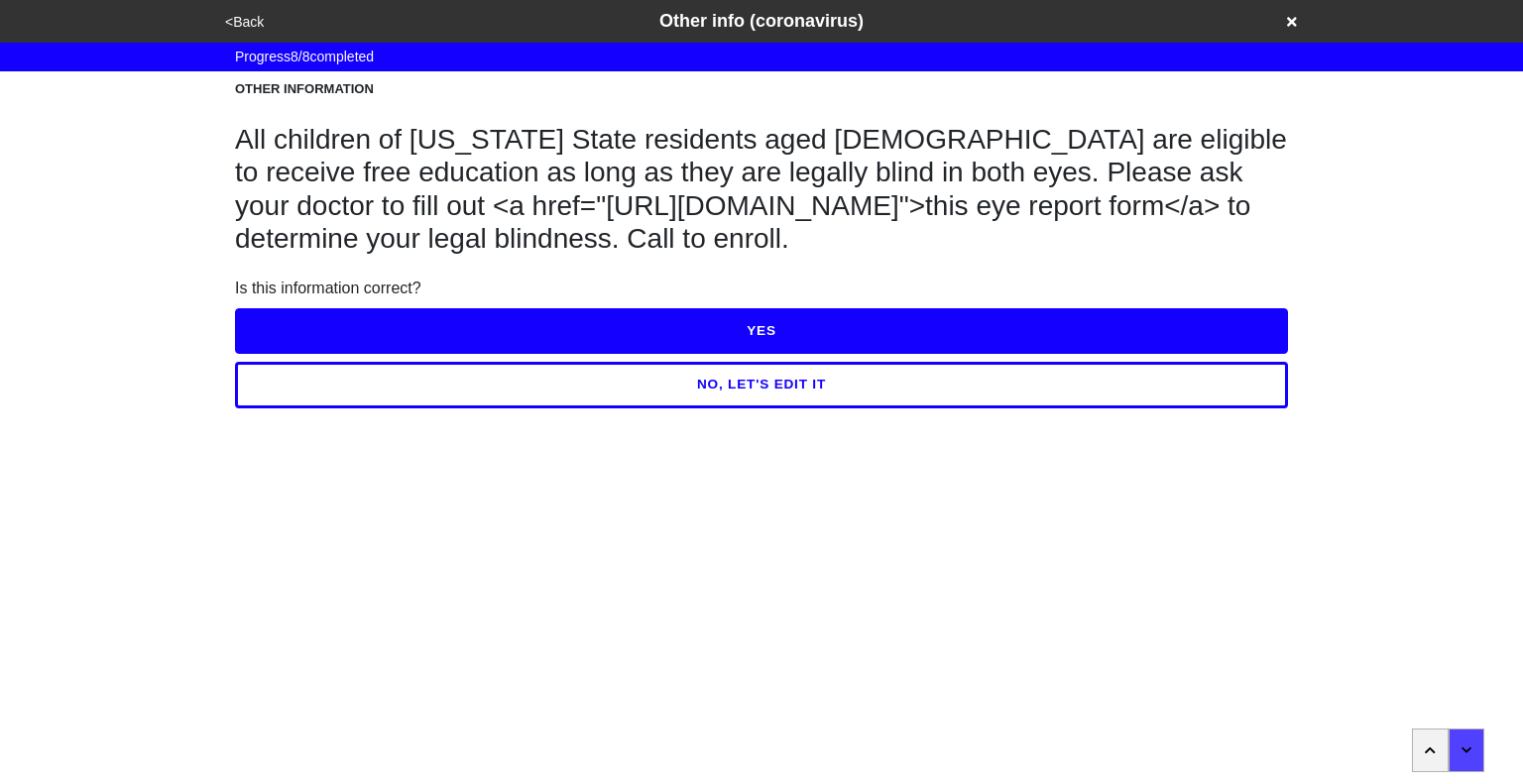 click on "YES" at bounding box center [762, 331] 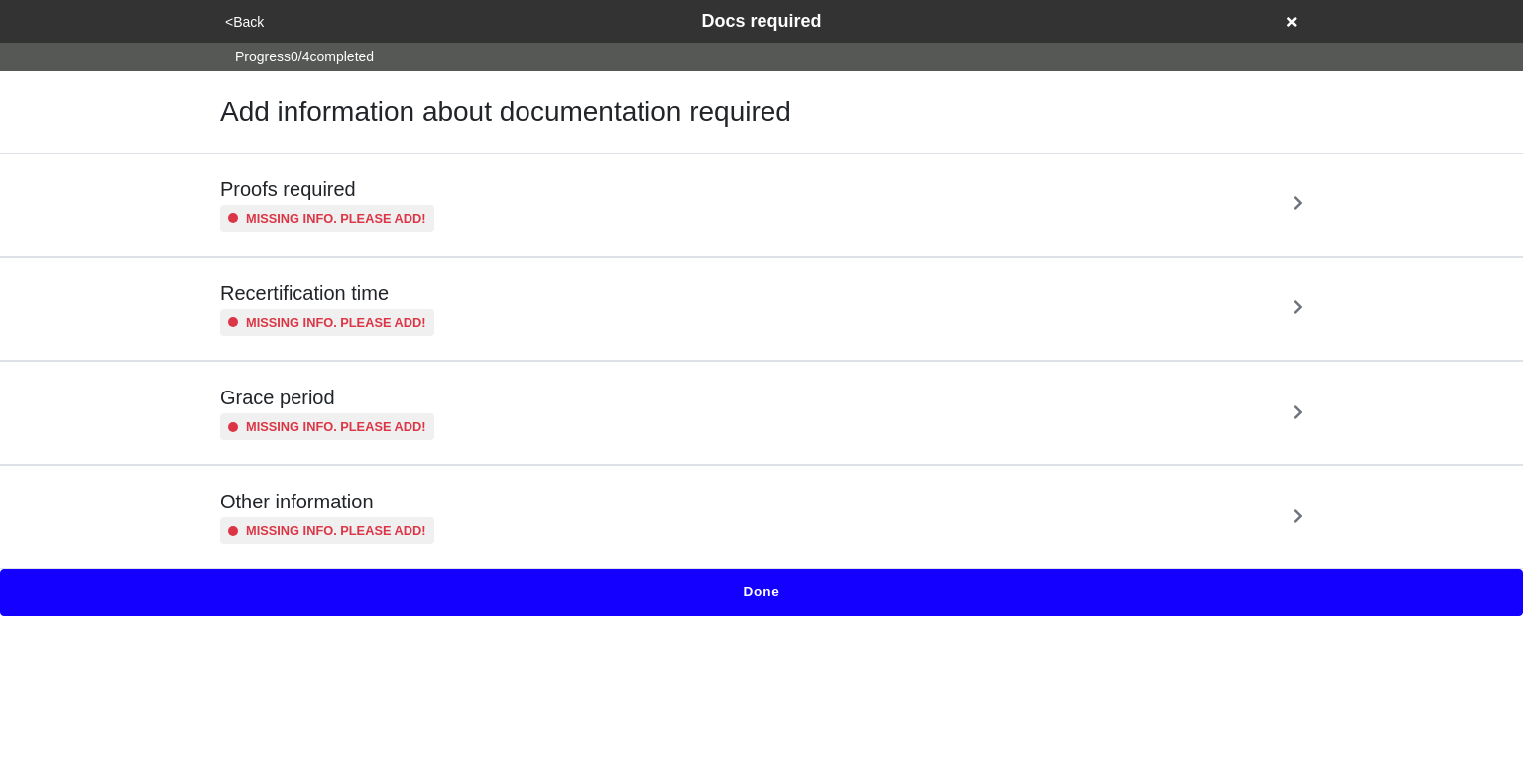click on "Proofs required Missing info. Please add!" at bounding box center [762, 204] 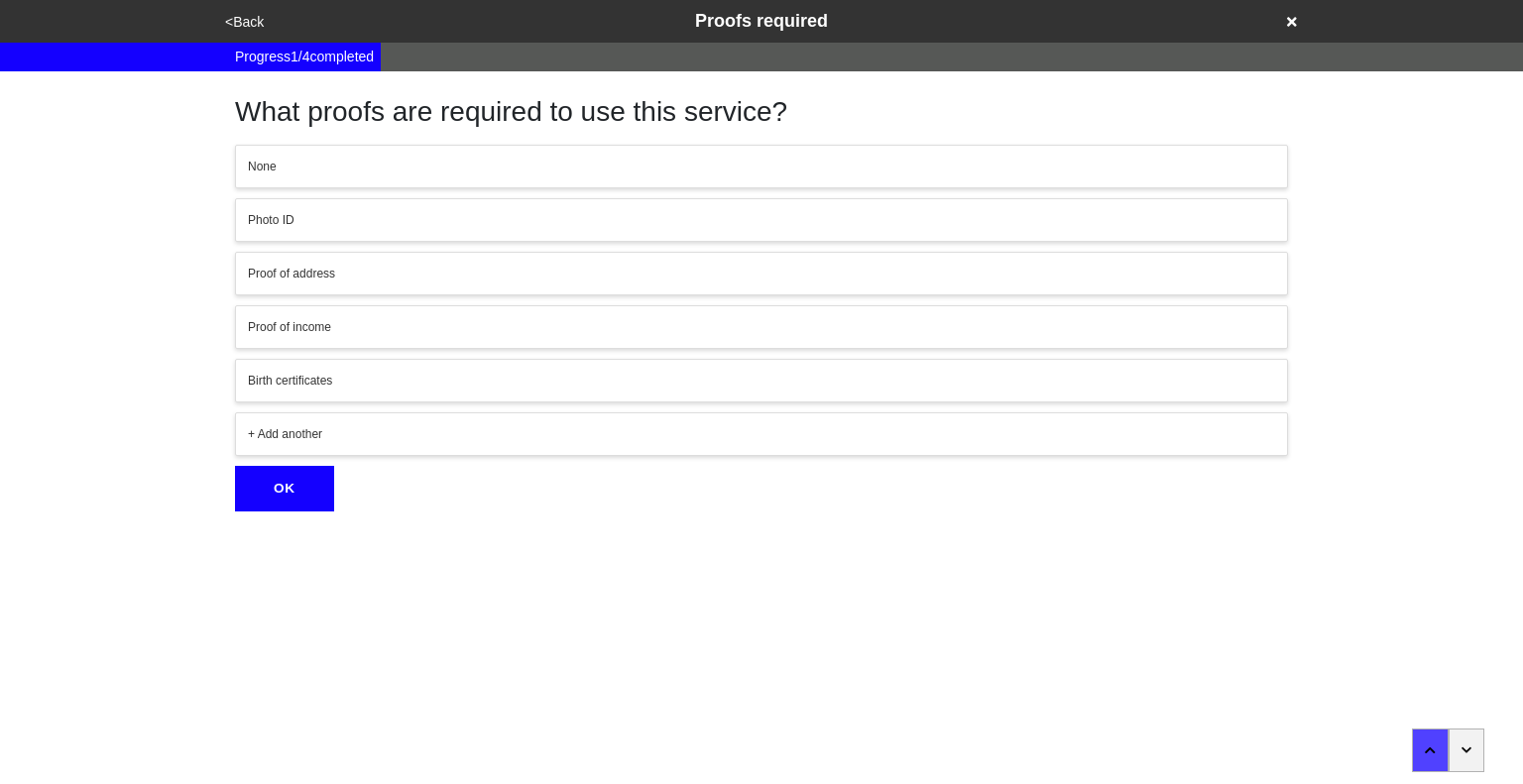 click on "+ Add another" at bounding box center [762, 434] 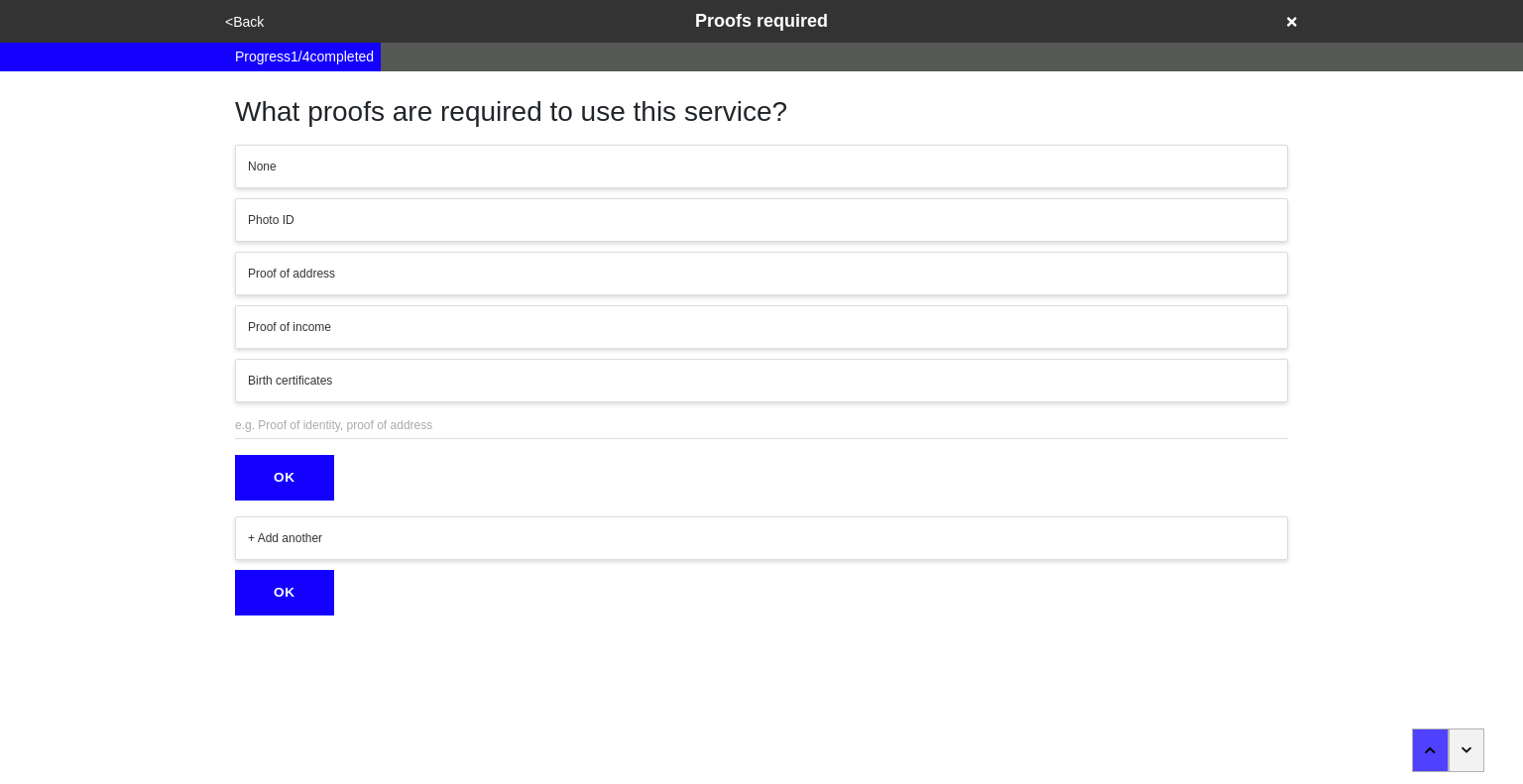 click at bounding box center (762, 425) 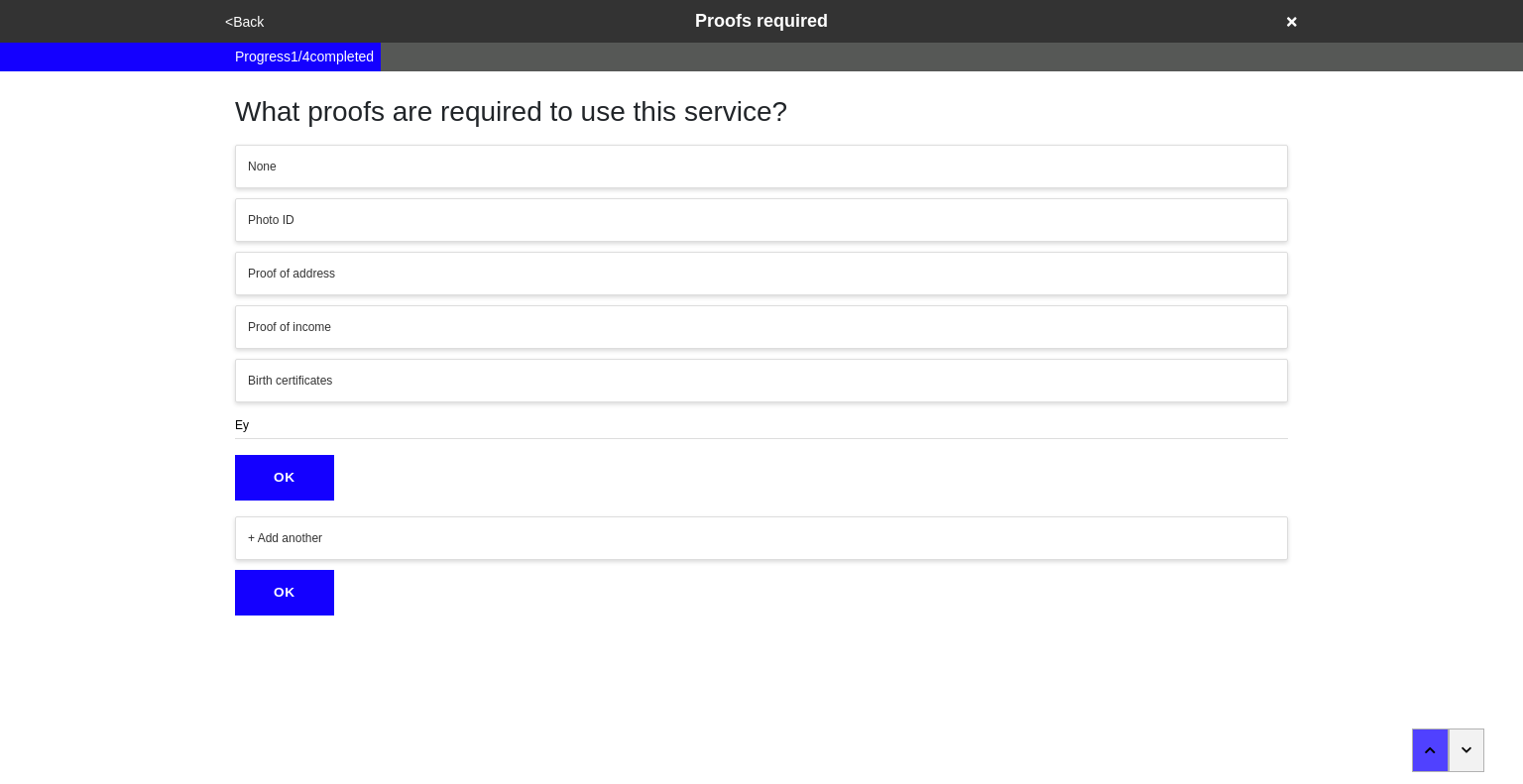 type on "E" 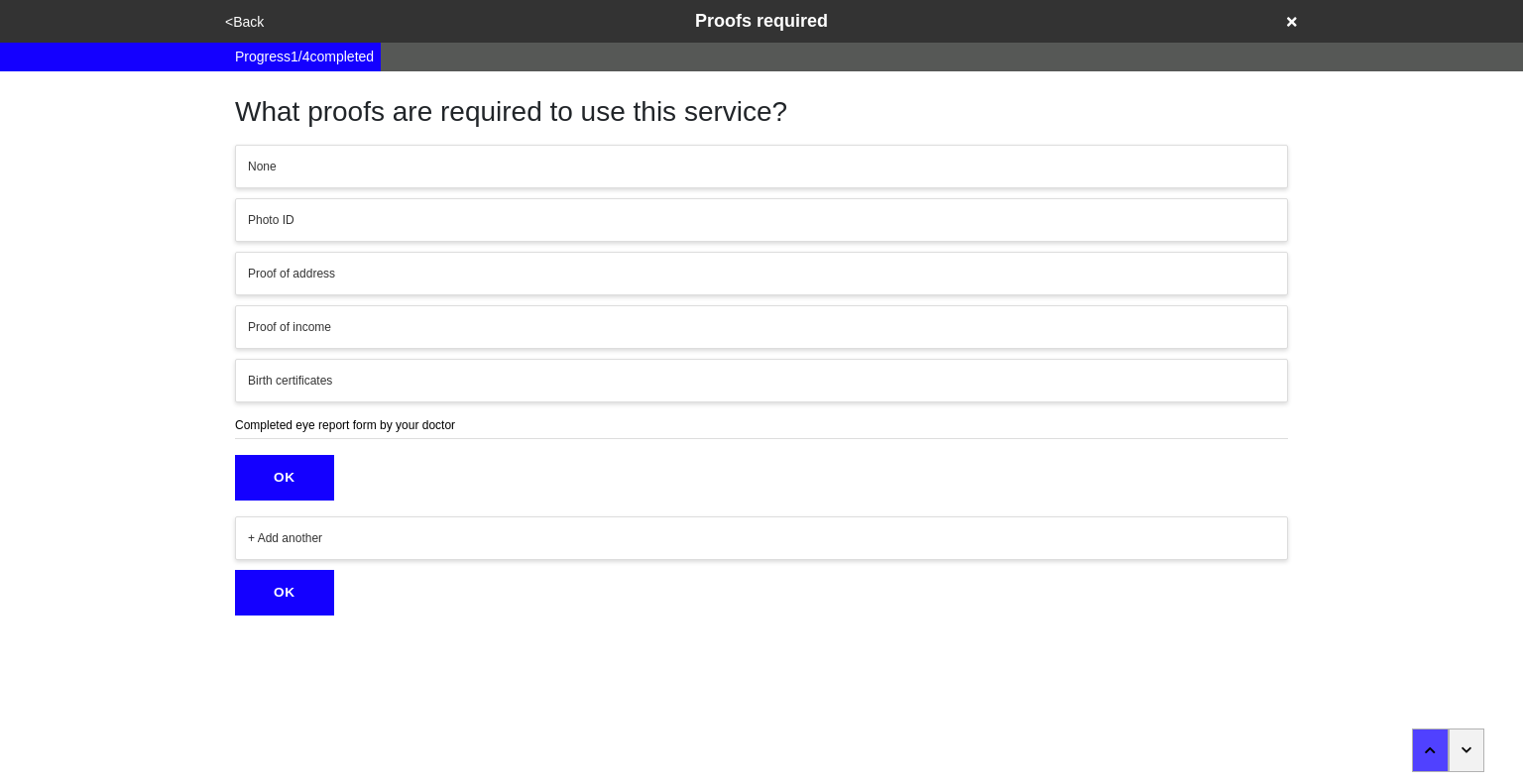 type on "Completed eye report form by your doctor" 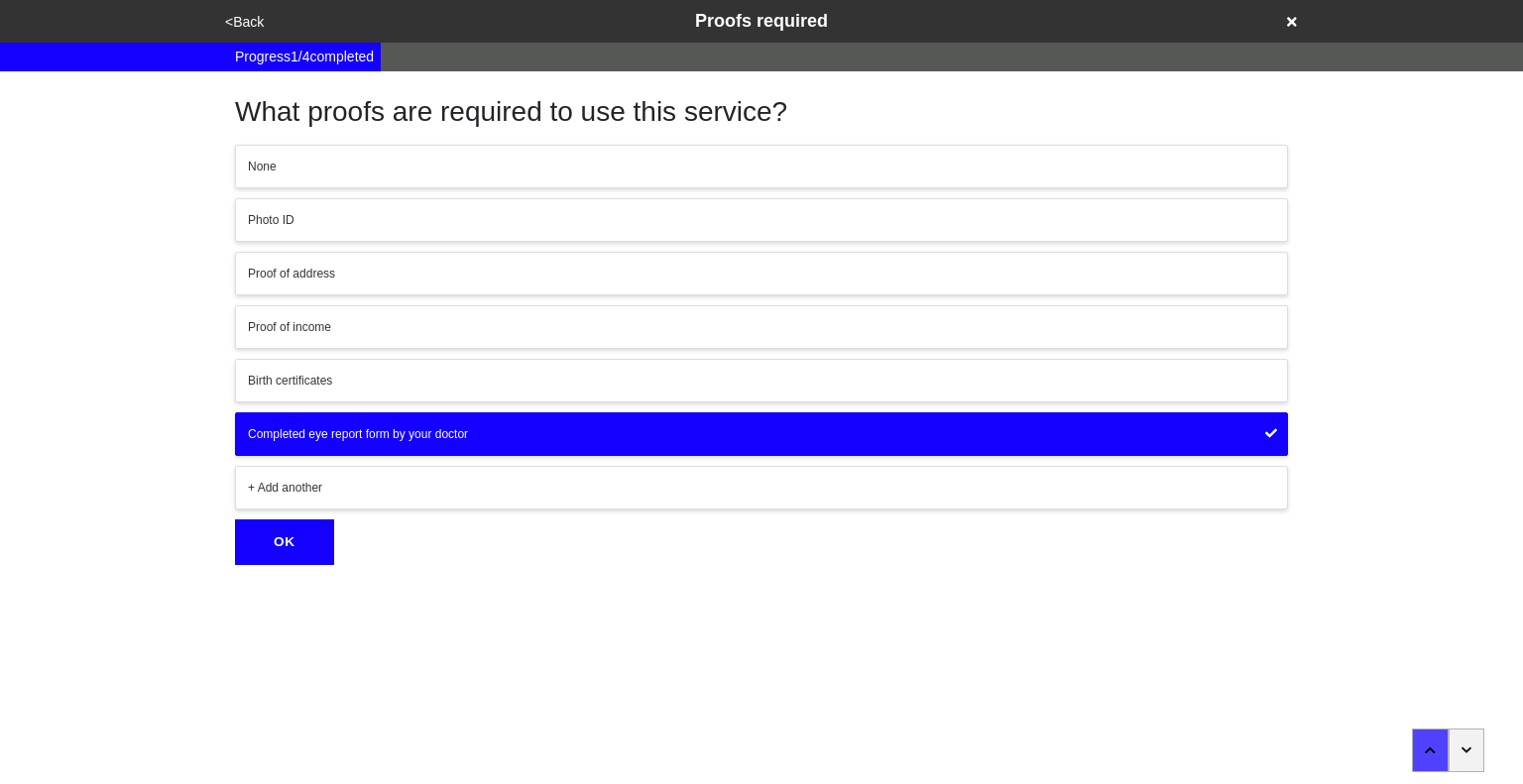 click on "OK" at bounding box center (285, 542) 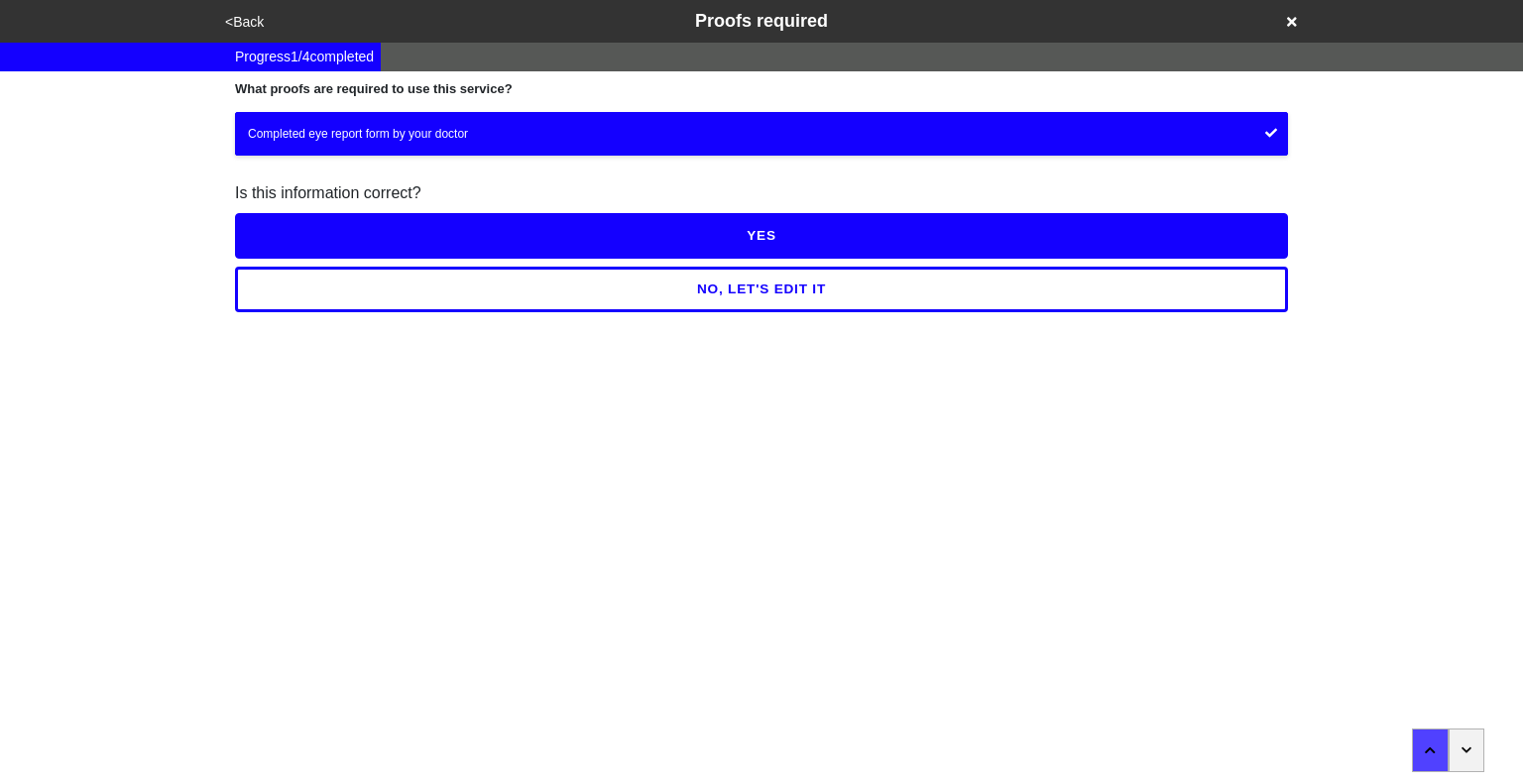 click on "YES" at bounding box center (762, 236) 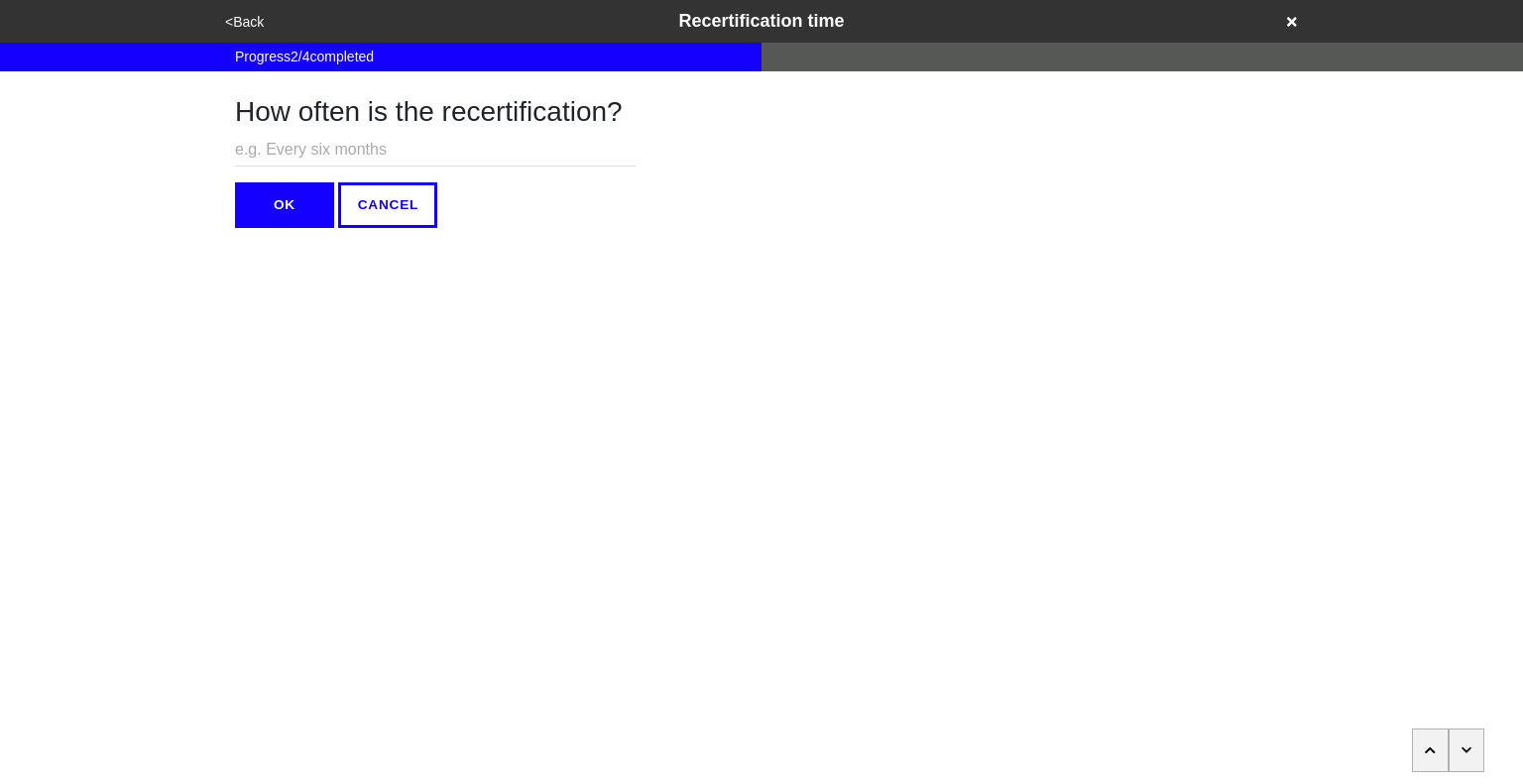 click 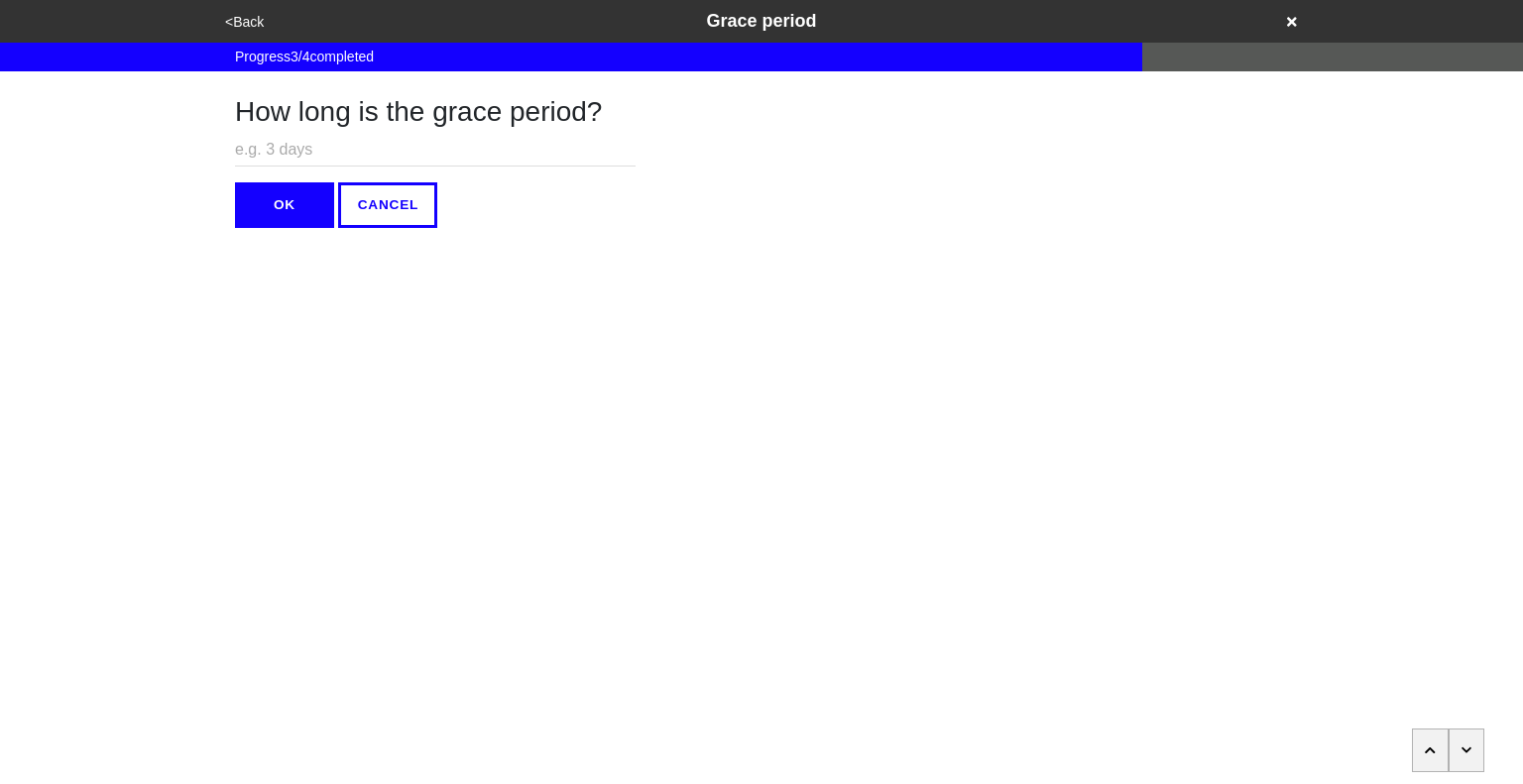 click 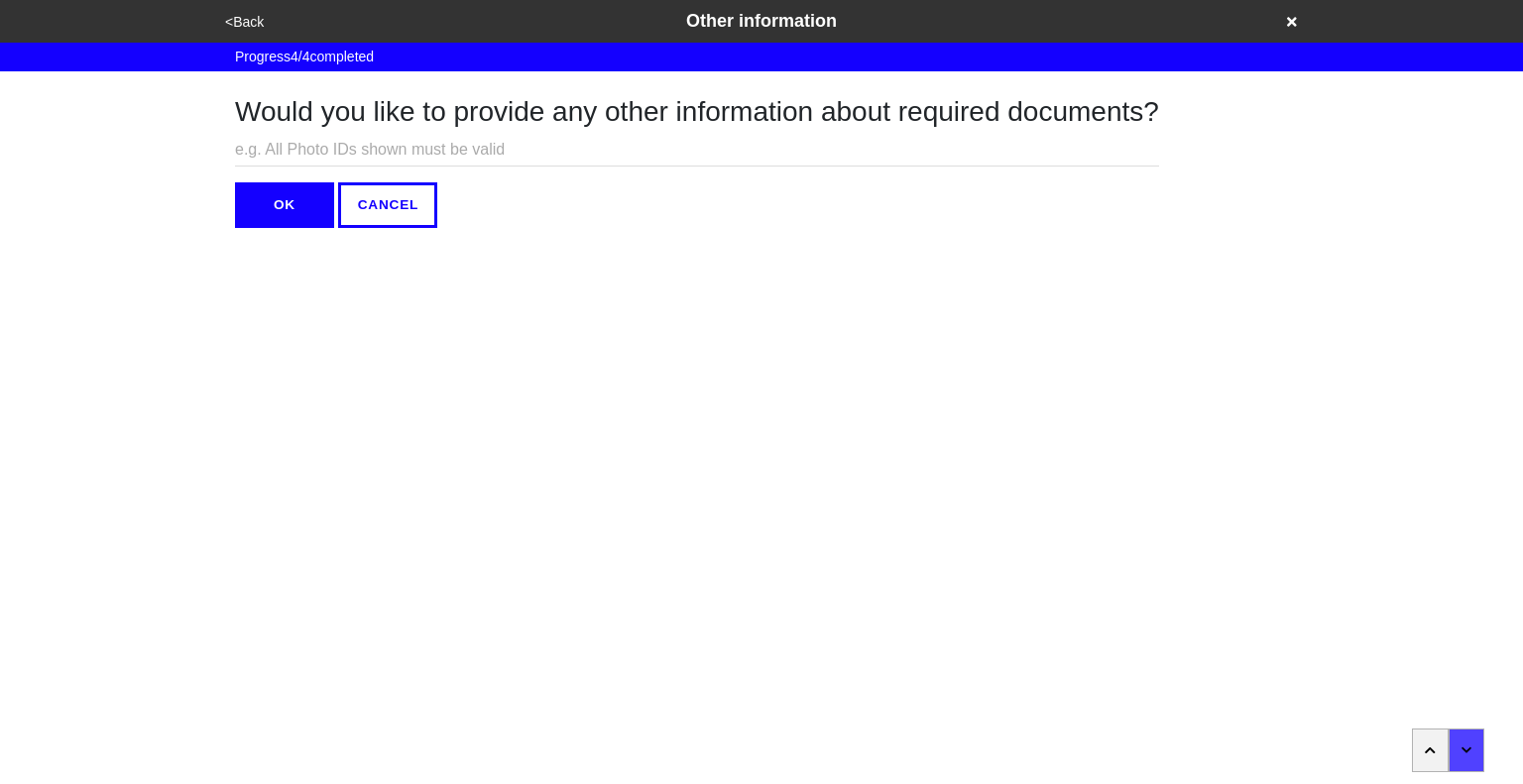 click on "<Back Other information Progress  4 / 4  completed Would you like to provide any other information about required documents? OK   CANCEL x" at bounding box center [762, 114] 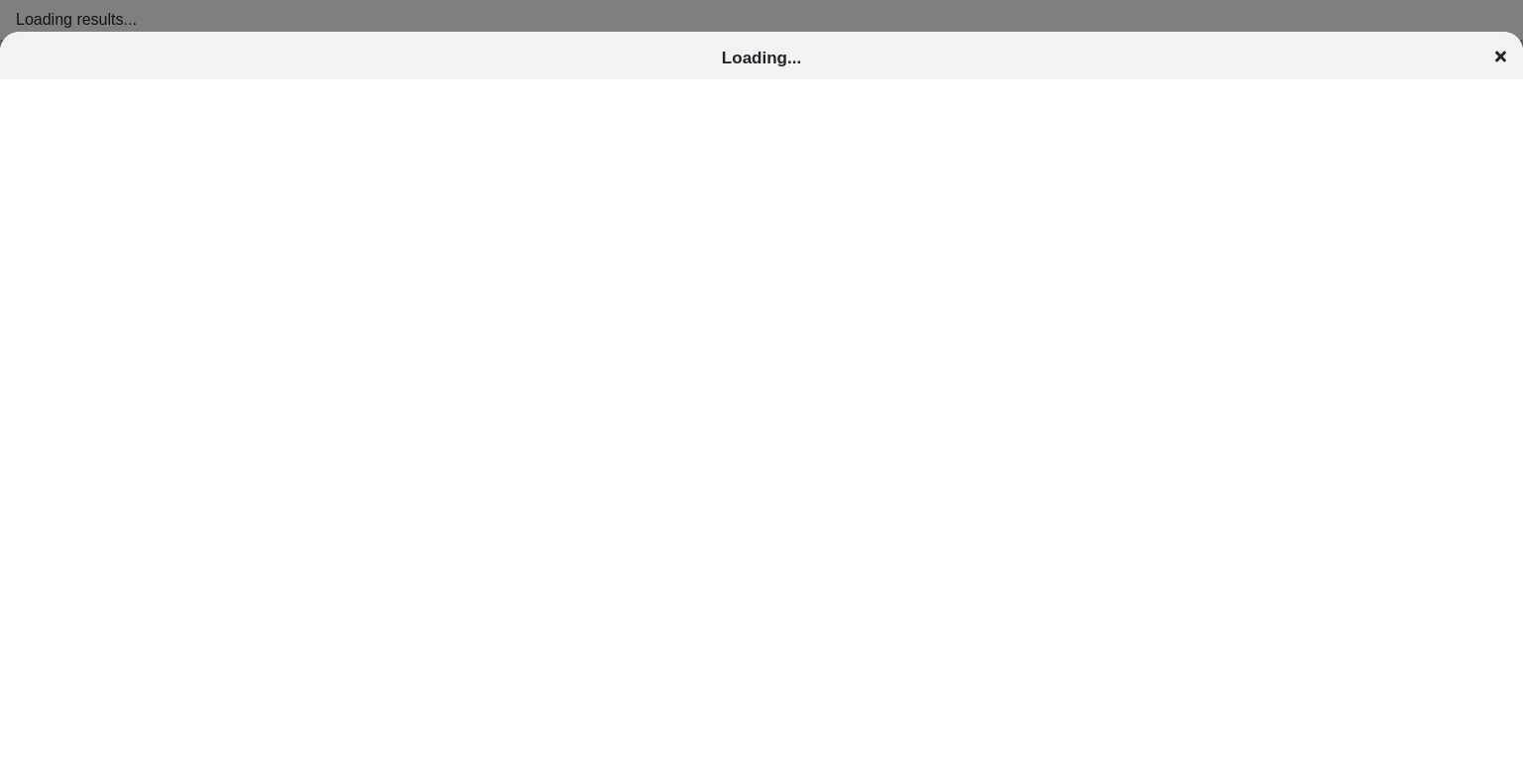 scroll, scrollTop: 0, scrollLeft: 0, axis: both 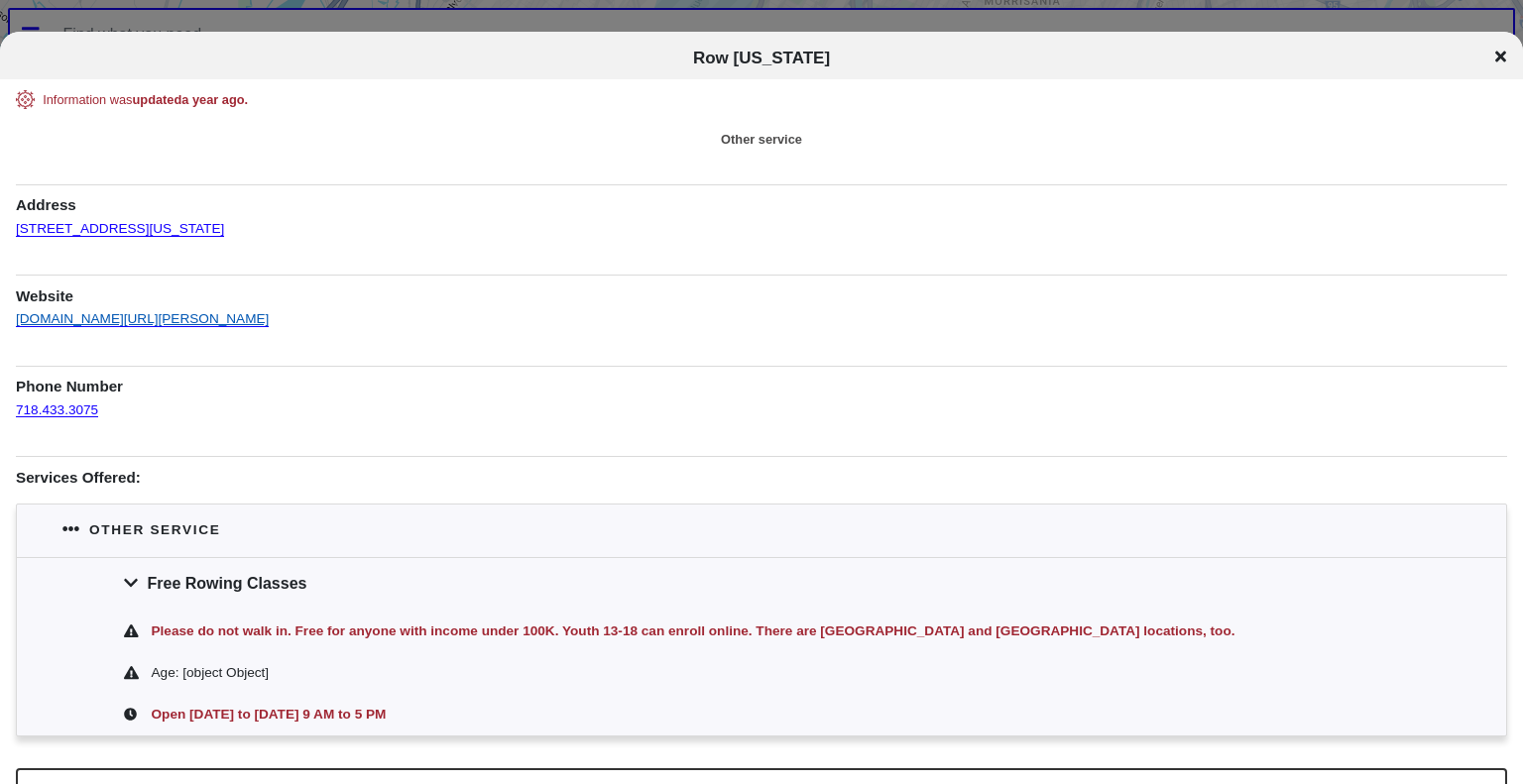drag, startPoint x: 258, startPoint y: 321, endPoint x: 16, endPoint y: 312, distance: 242.1673 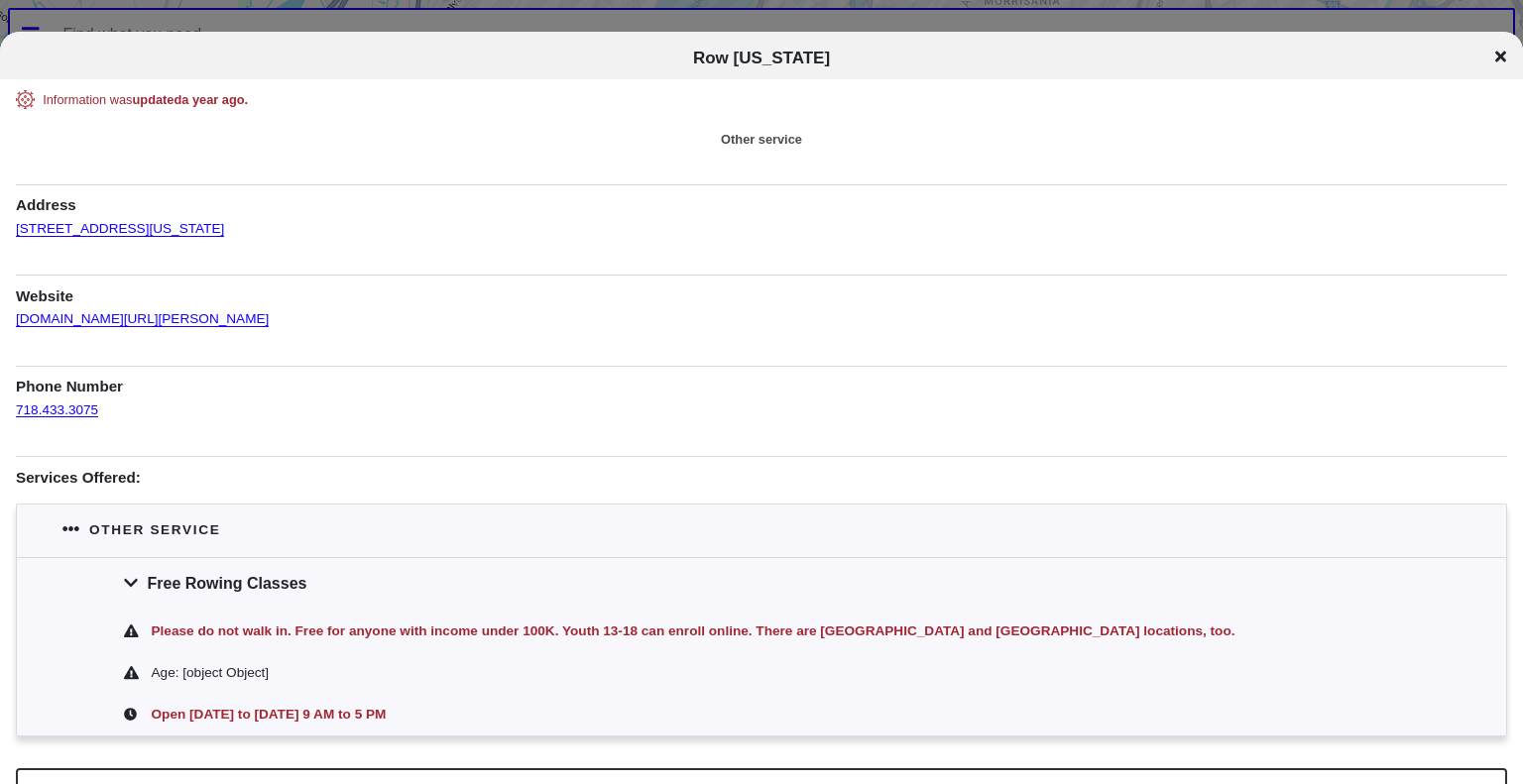 copy on "rownewyork.org/peter-jay-sharp-dock" 